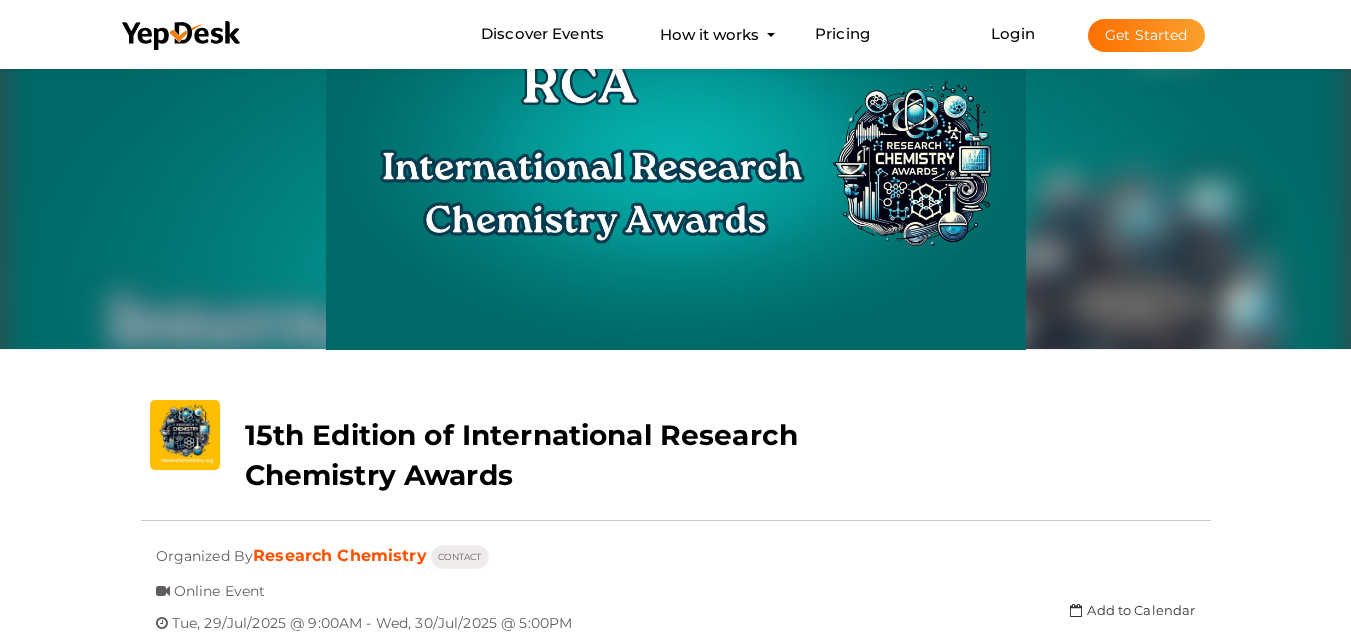 scroll, scrollTop: 64, scrollLeft: 0, axis: vertical 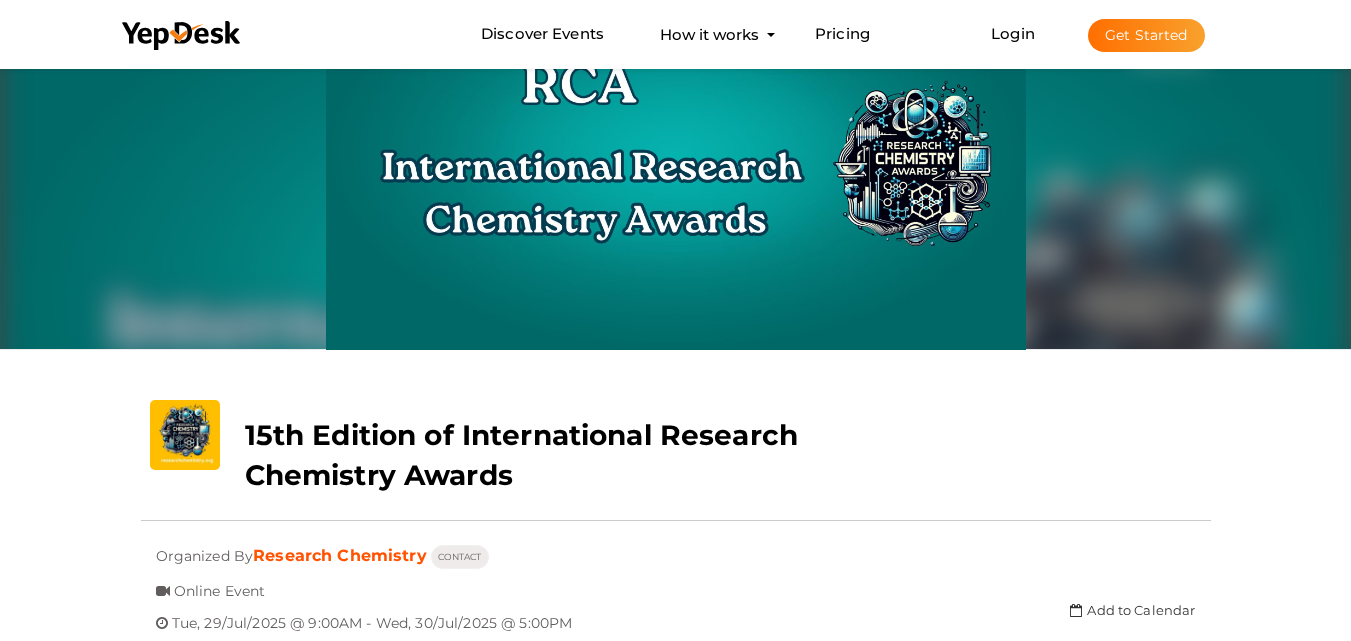 click on "Get Started" at bounding box center [1146, 35] 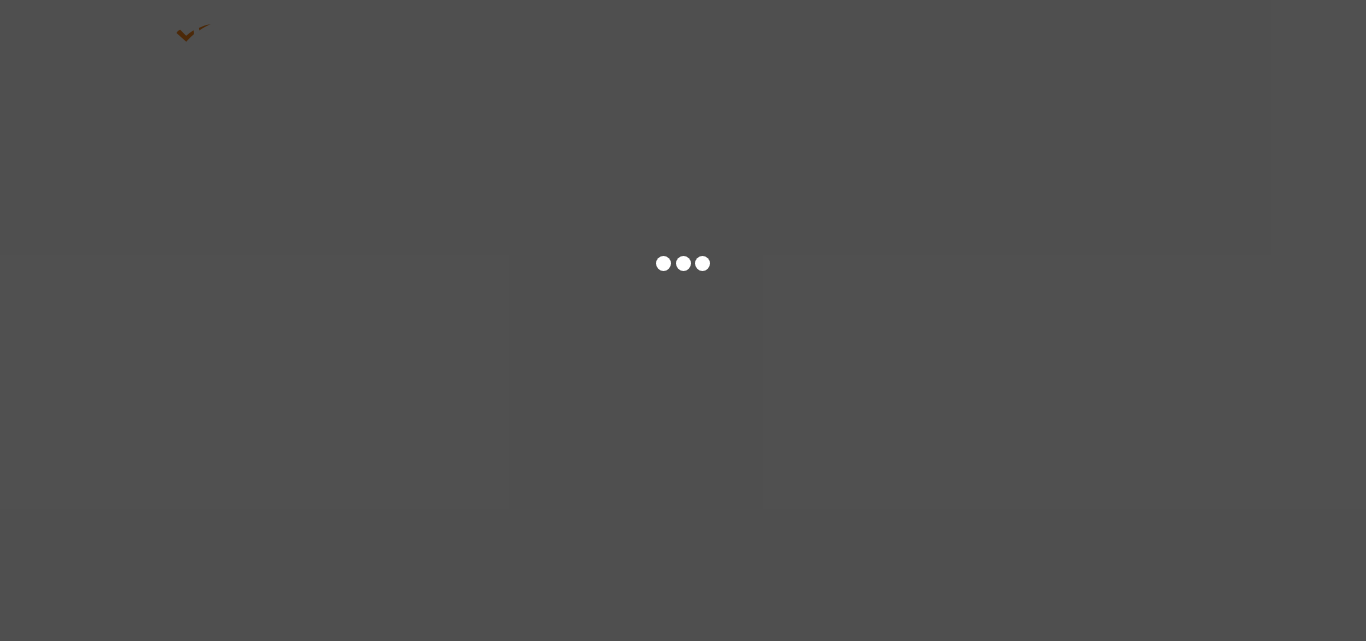 scroll, scrollTop: 0, scrollLeft: 0, axis: both 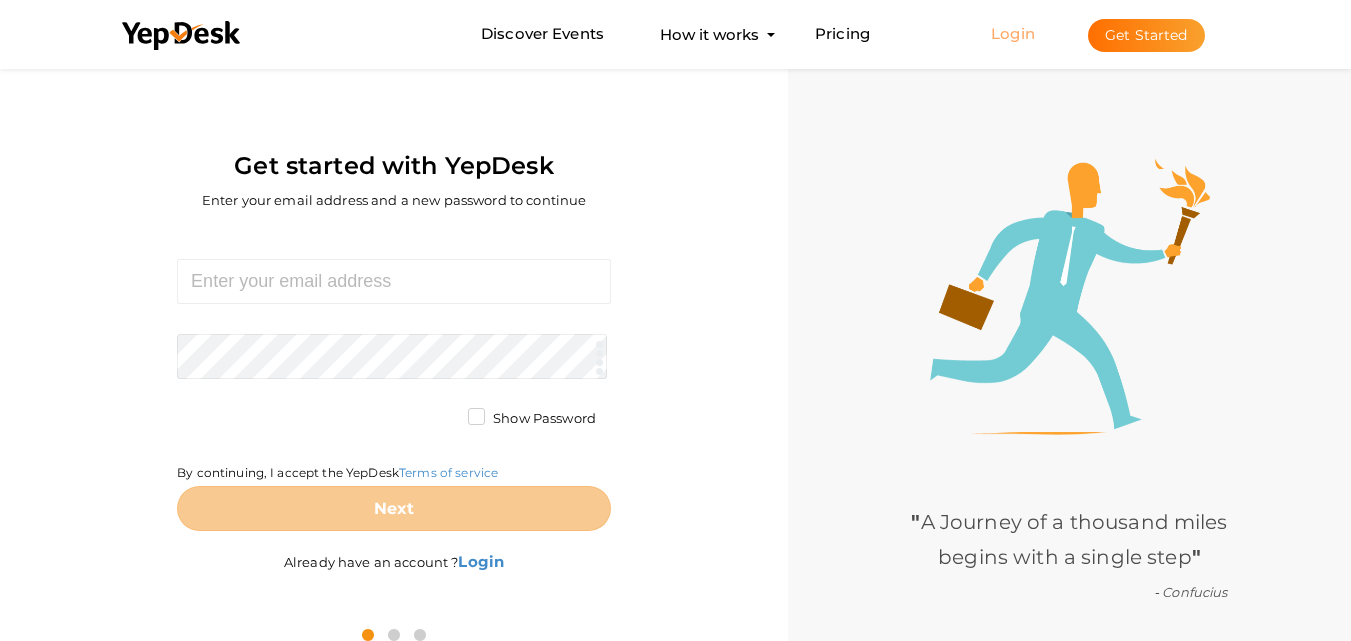 click on "Login" at bounding box center [1013, 33] 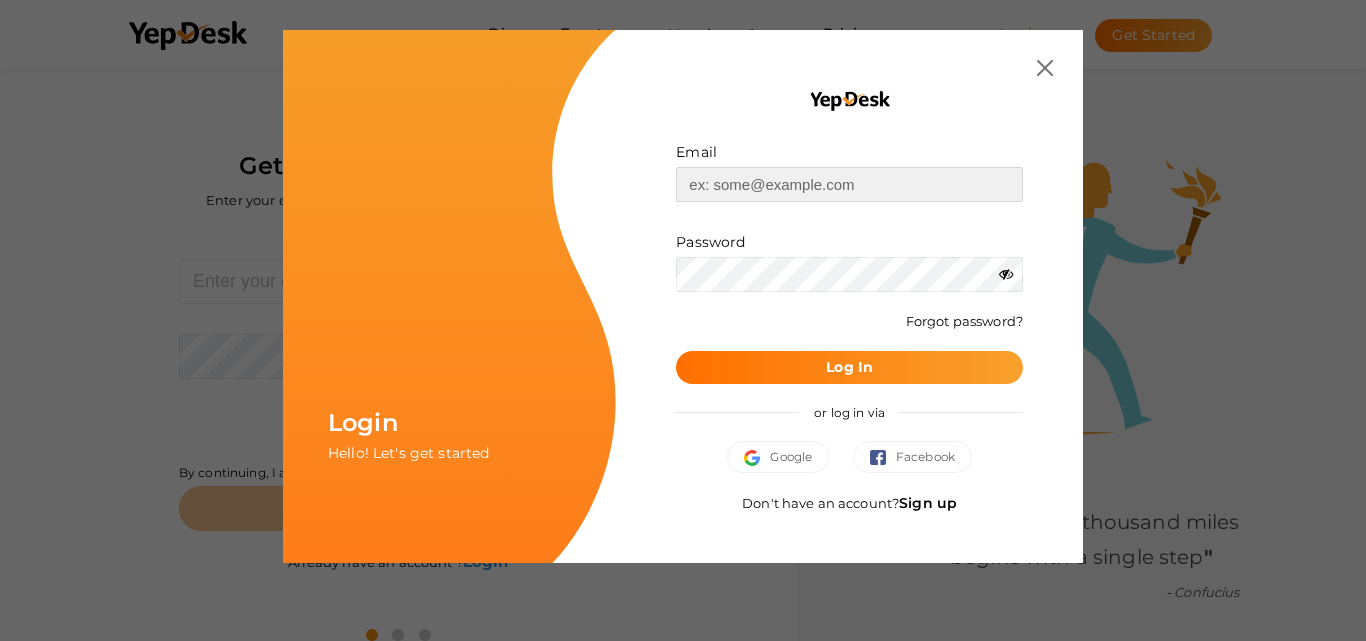 type on "chemistrymails70@[EMAIL]" 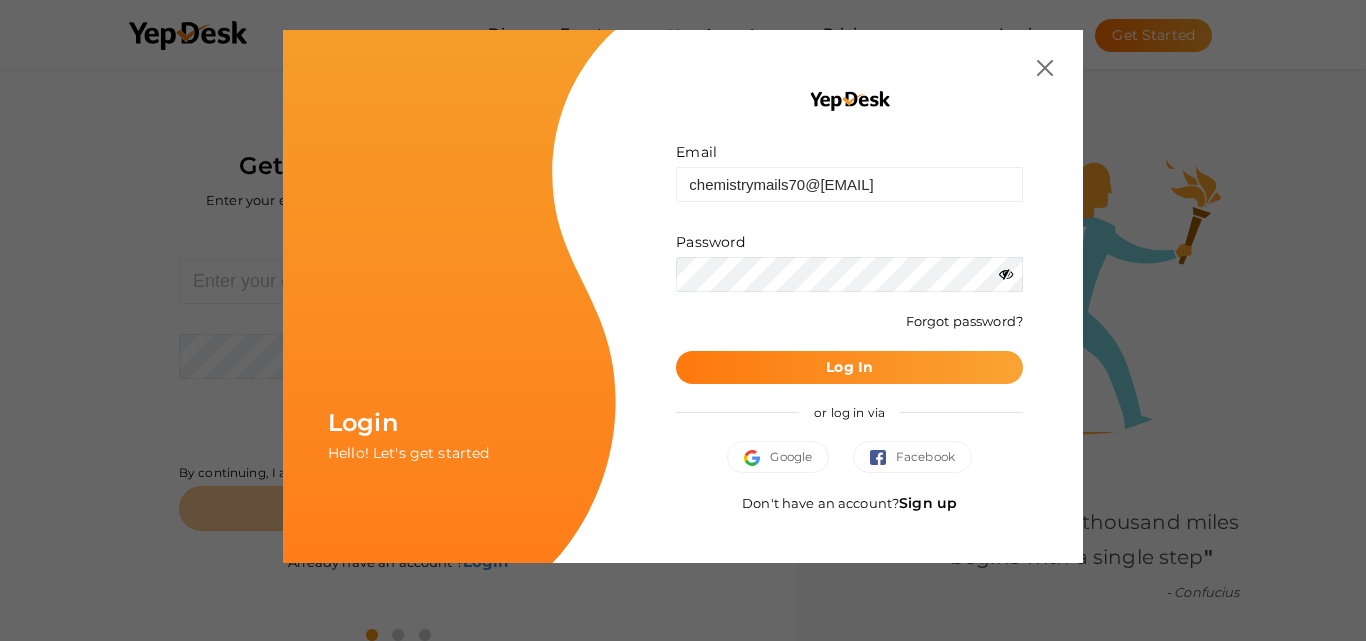 click on "Log In" at bounding box center [849, 367] 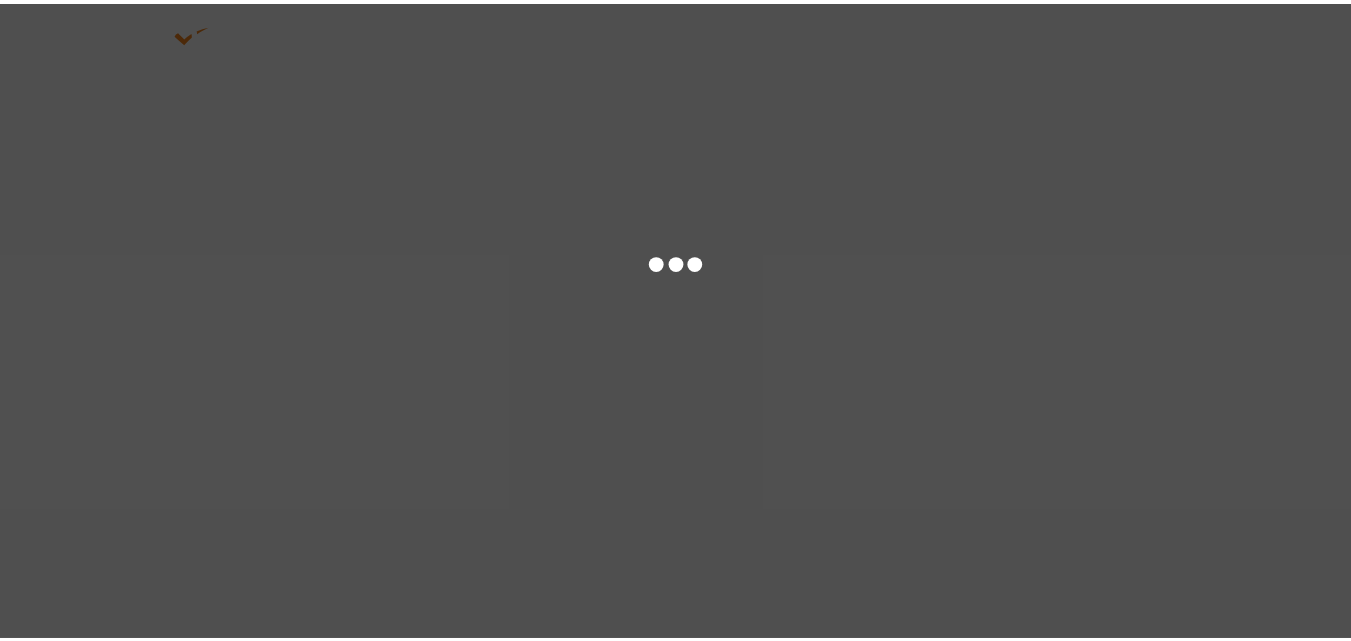 scroll, scrollTop: 0, scrollLeft: 0, axis: both 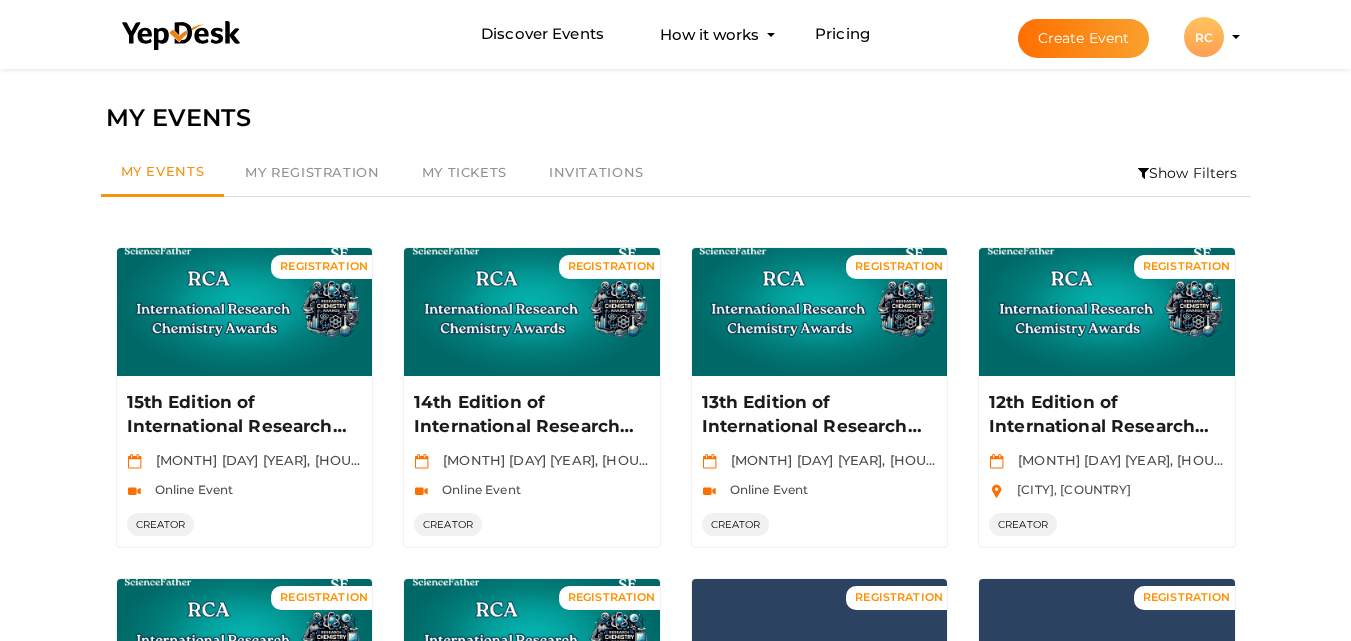 click on "Create Event" at bounding box center [1084, 38] 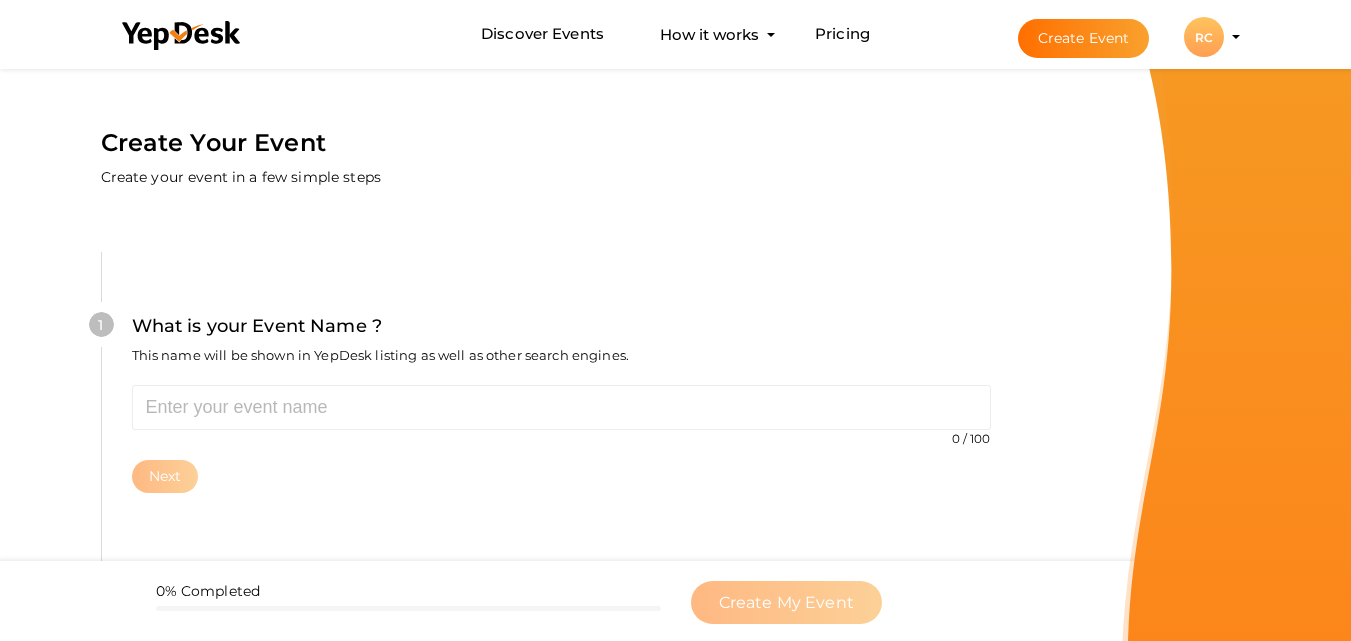 scroll, scrollTop: 64, scrollLeft: 0, axis: vertical 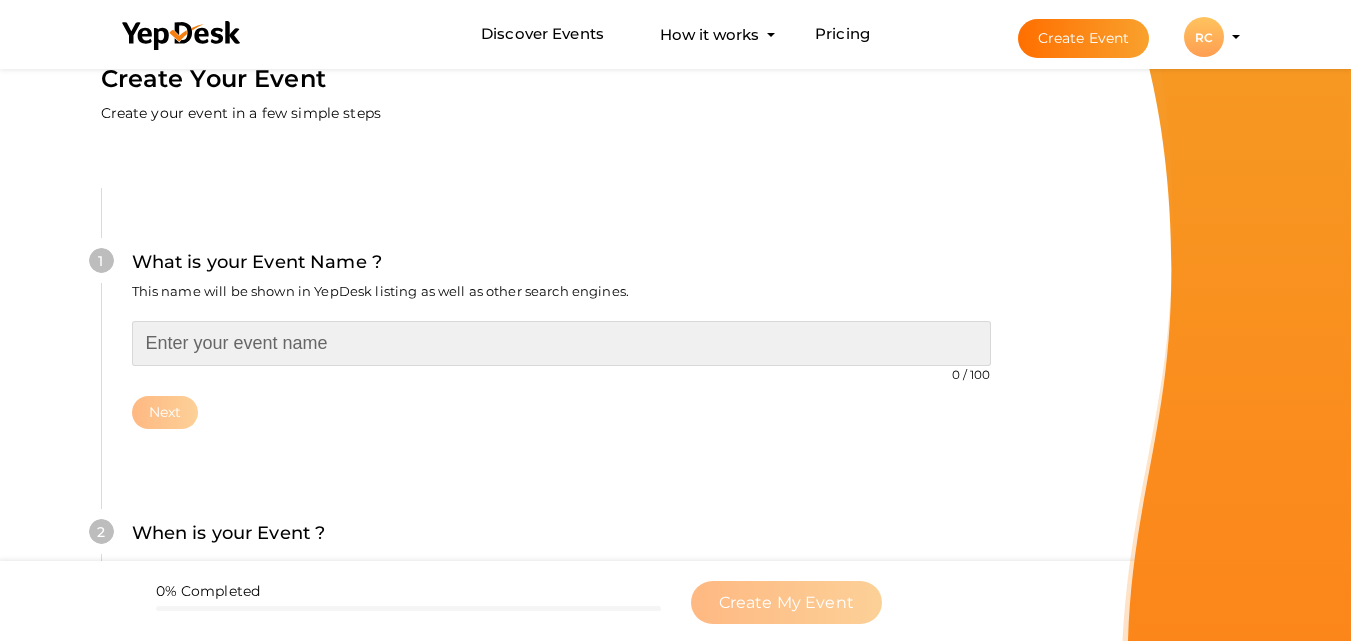 click at bounding box center [561, 343] 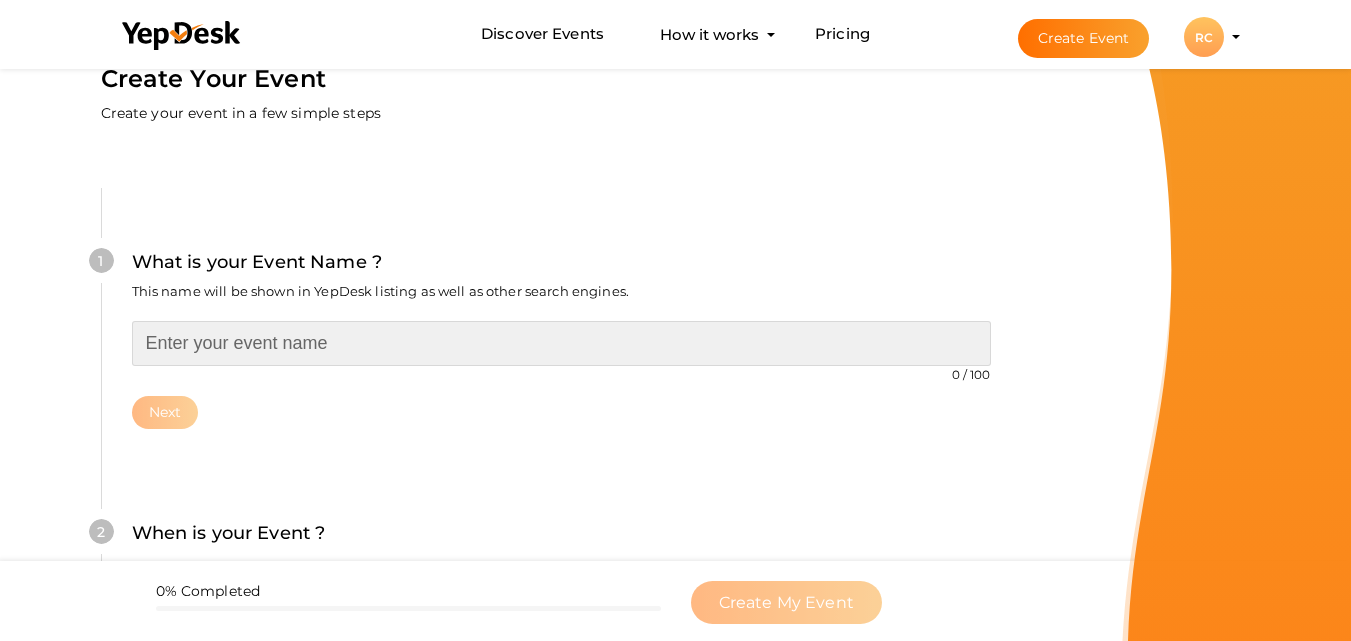 paste on "15th Edition of International Research Chemistry Awards" 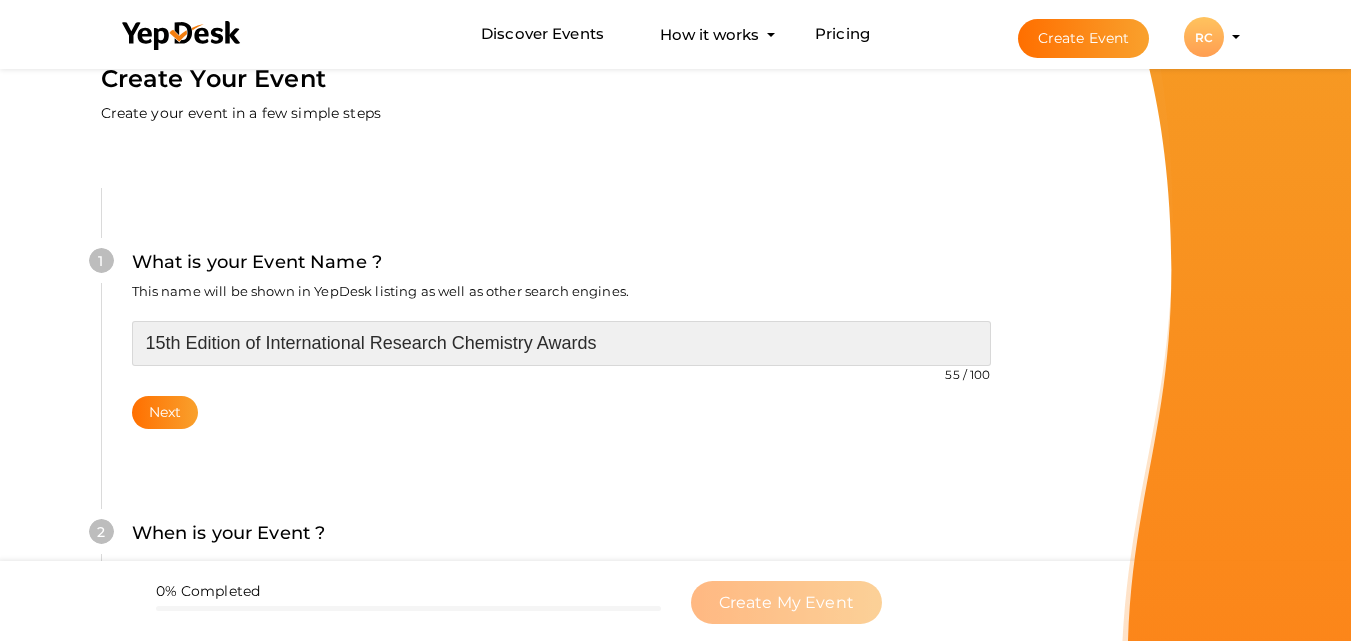 click on "15th Edition of International Research Chemistry Awards" at bounding box center [561, 343] 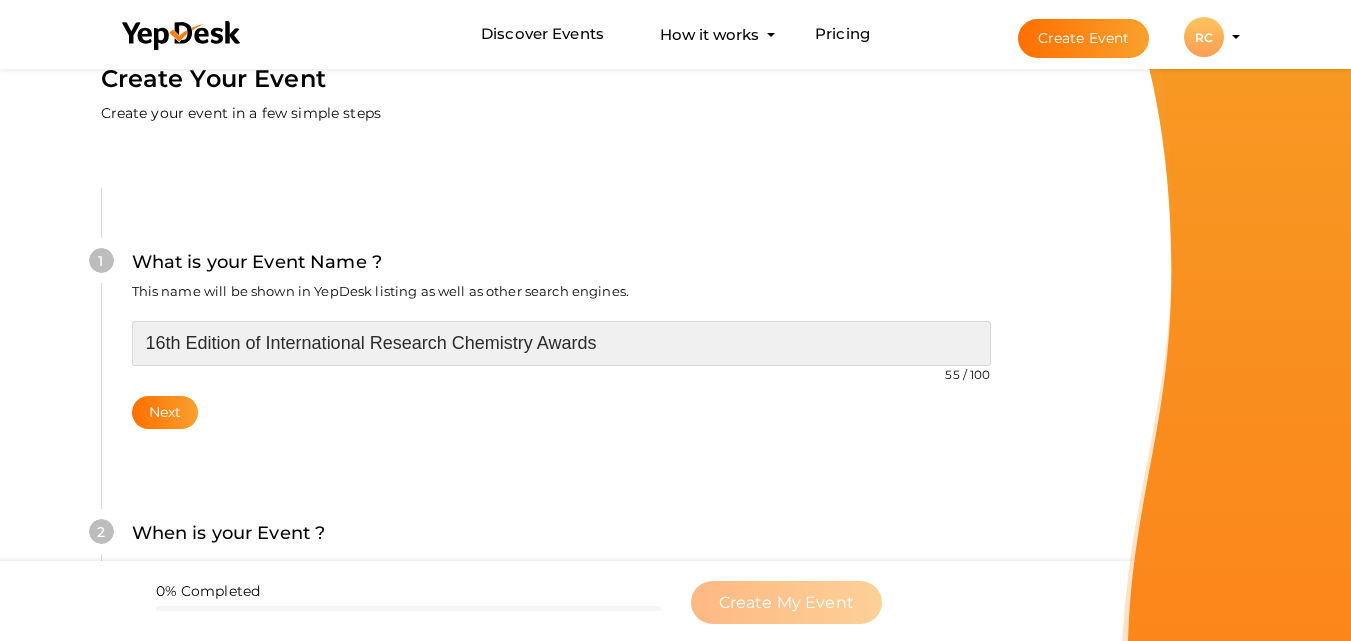 type on "16th Edition of International Research Chemistry Awards" 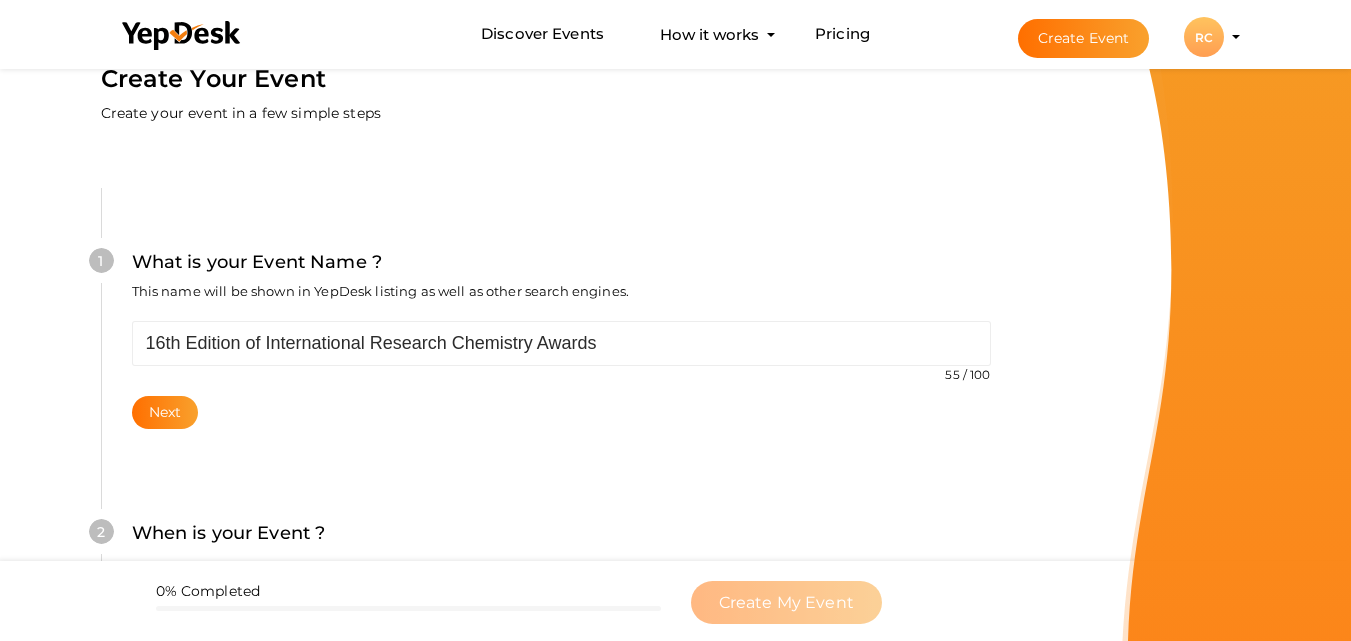 click on "Next" at bounding box center [165, 412] 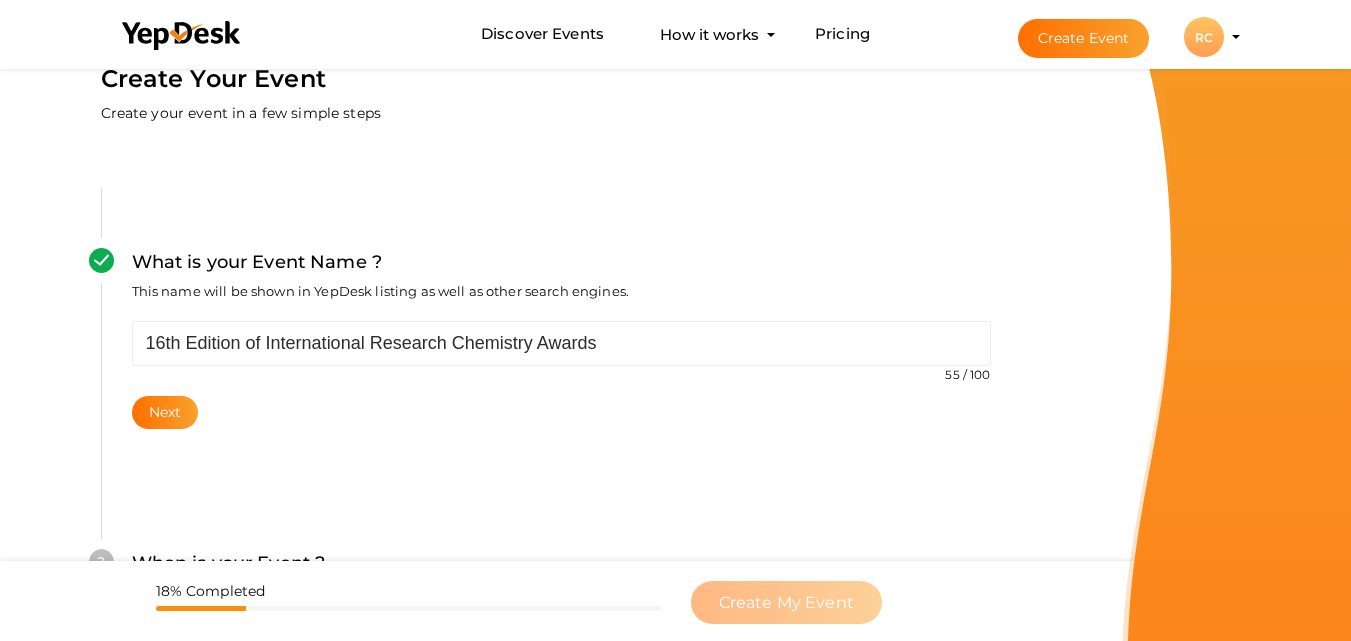 scroll, scrollTop: 545, scrollLeft: 0, axis: vertical 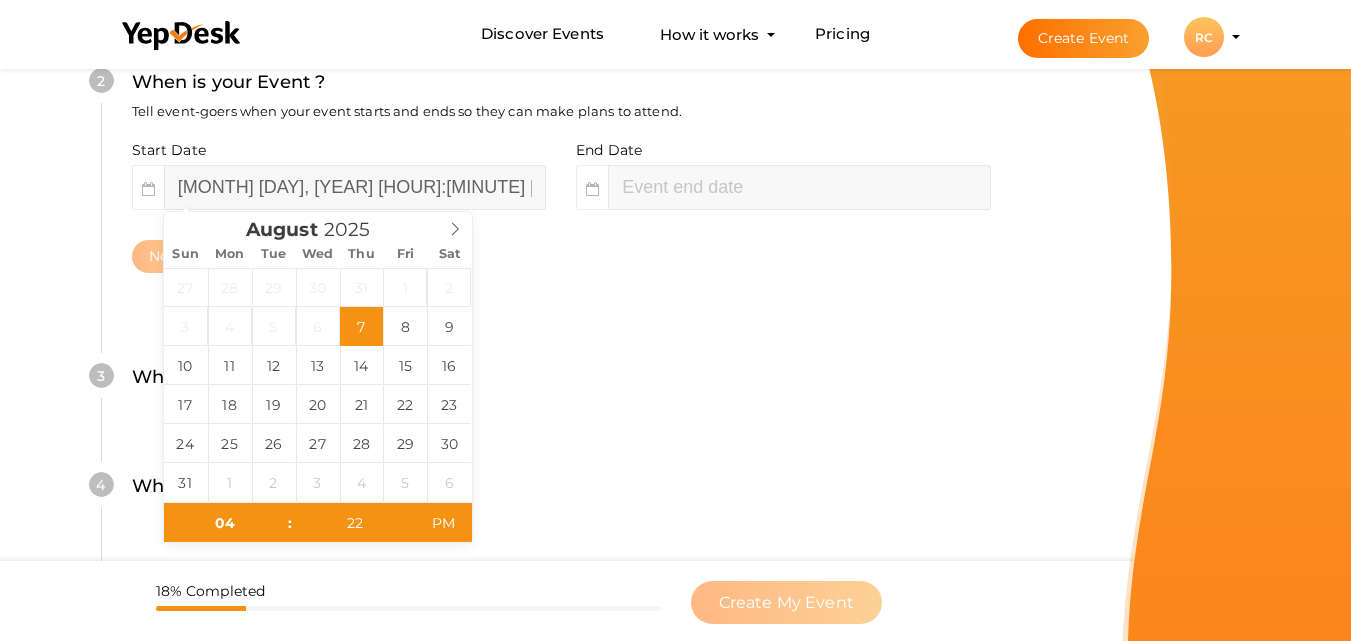 type on "06" 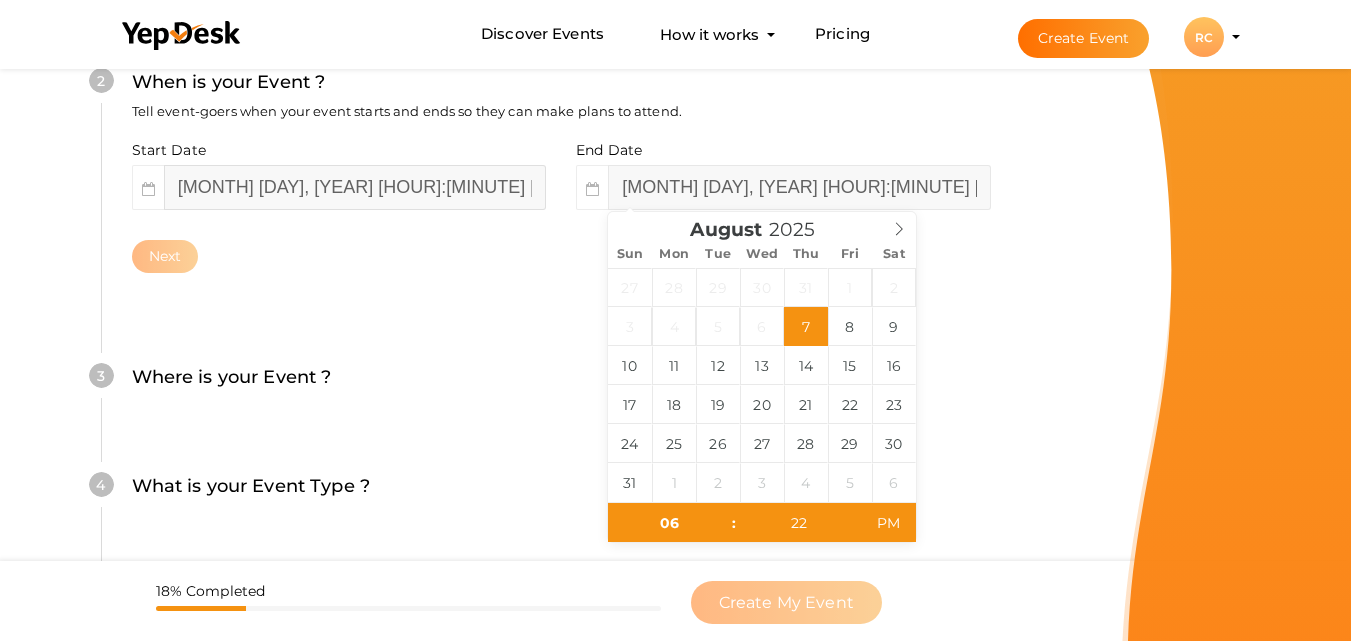 click on "August 7, 2025 4:22 PM" at bounding box center [355, 187] 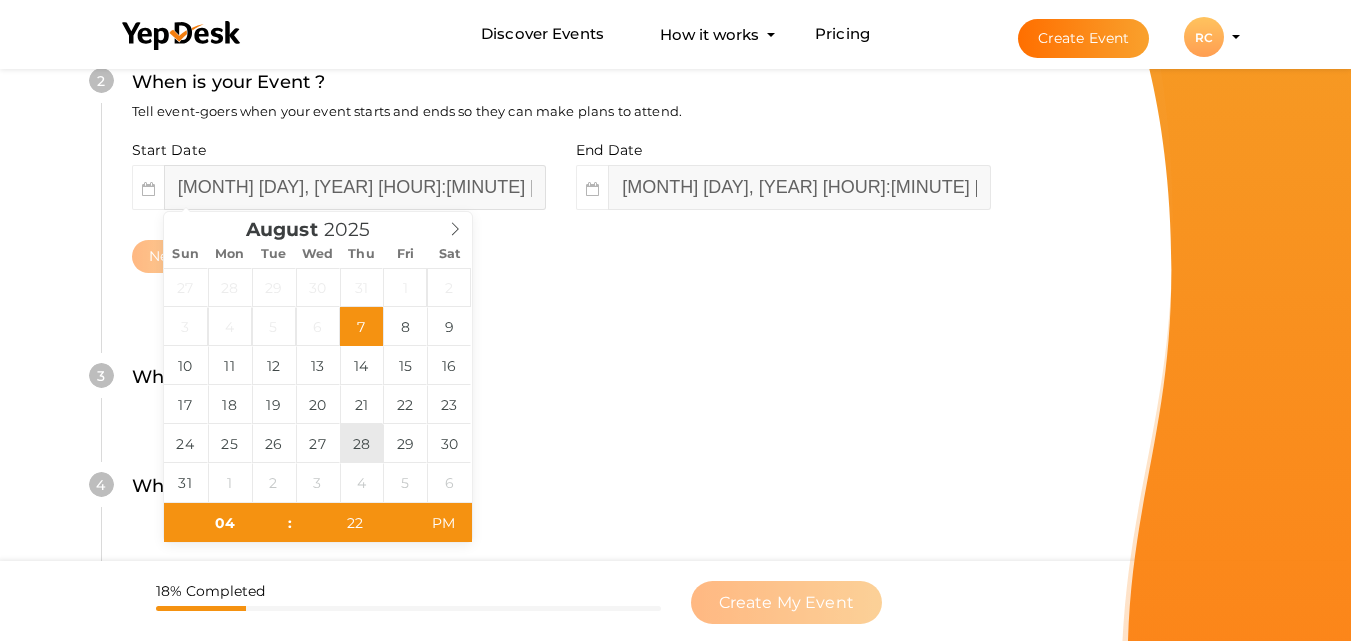type on "August 28, 2025 4:22 PM" 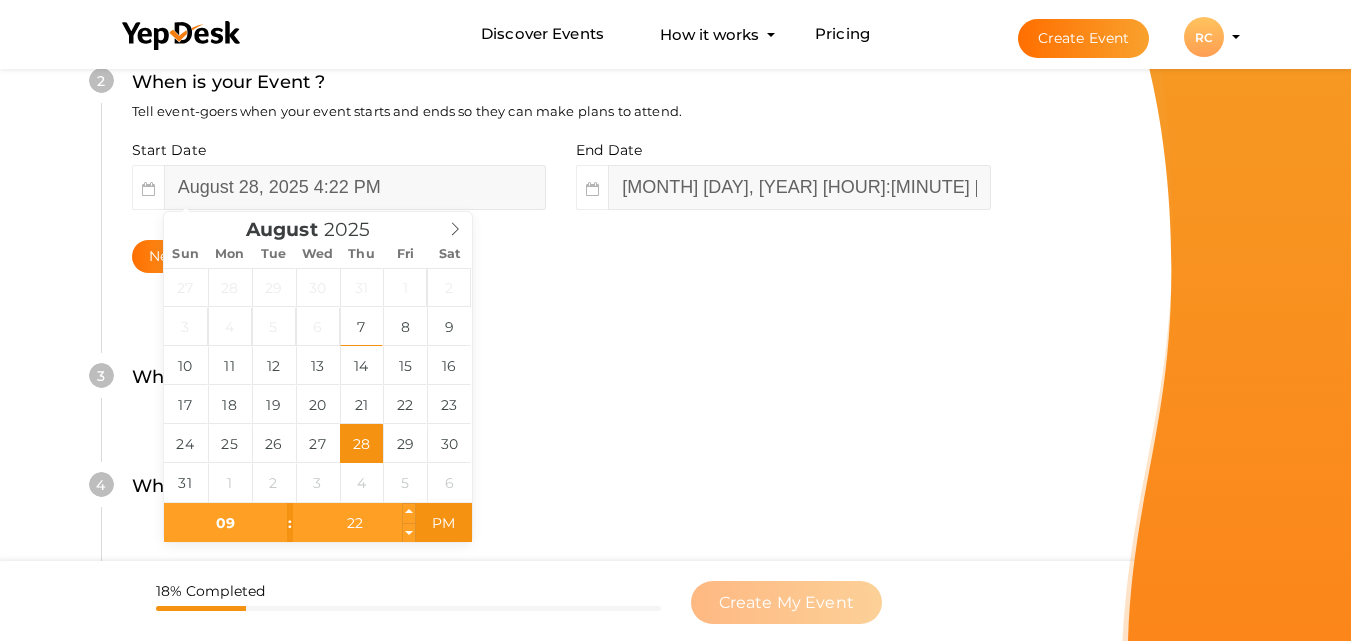 type on "09" 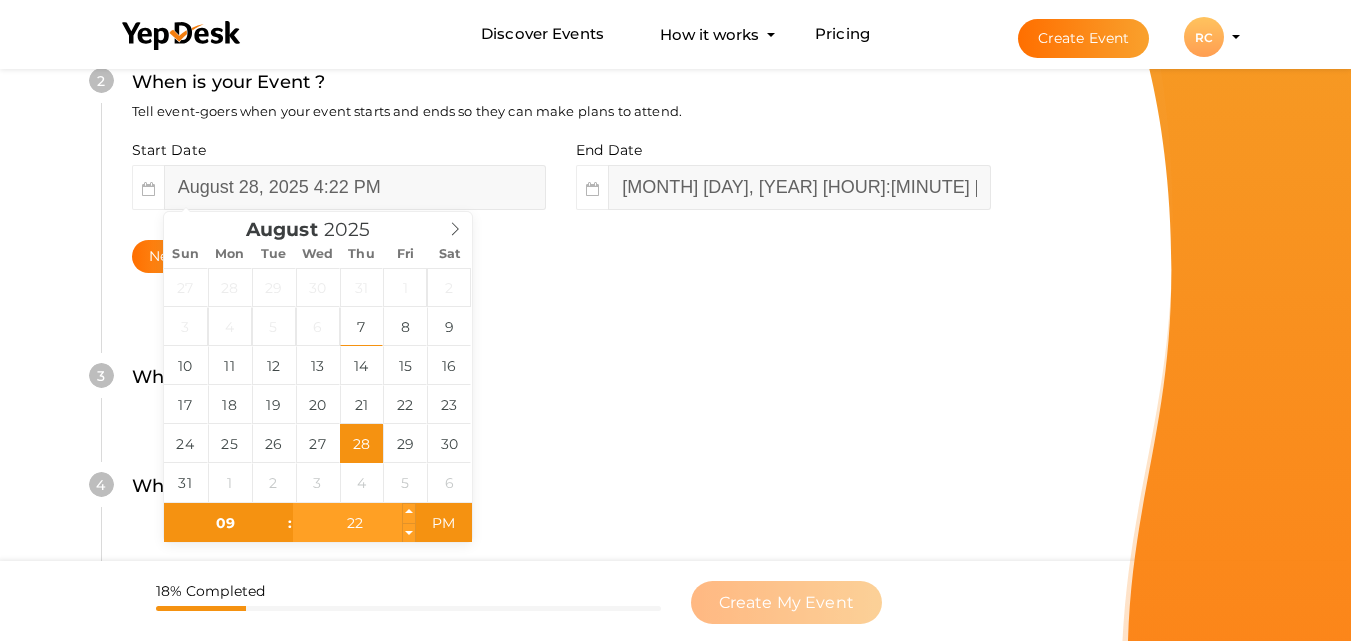 click on "22" at bounding box center (354, 523) 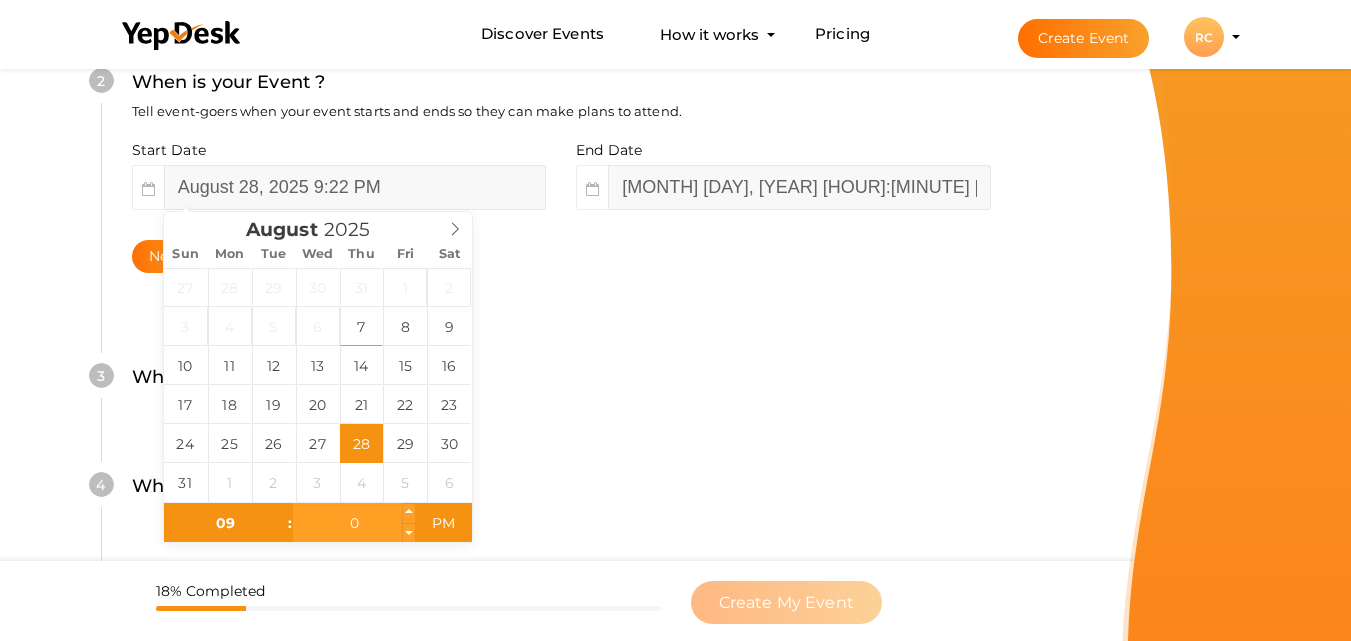 type on "00" 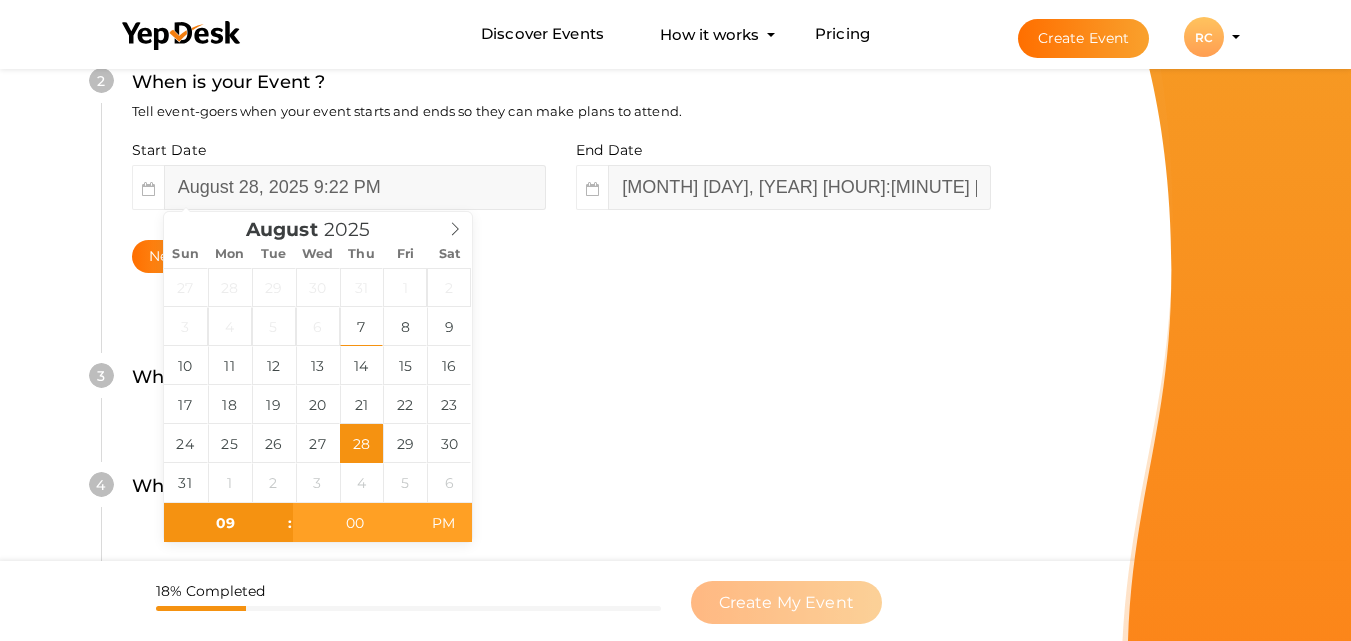 type on "August 28, 2025 9:00 AM" 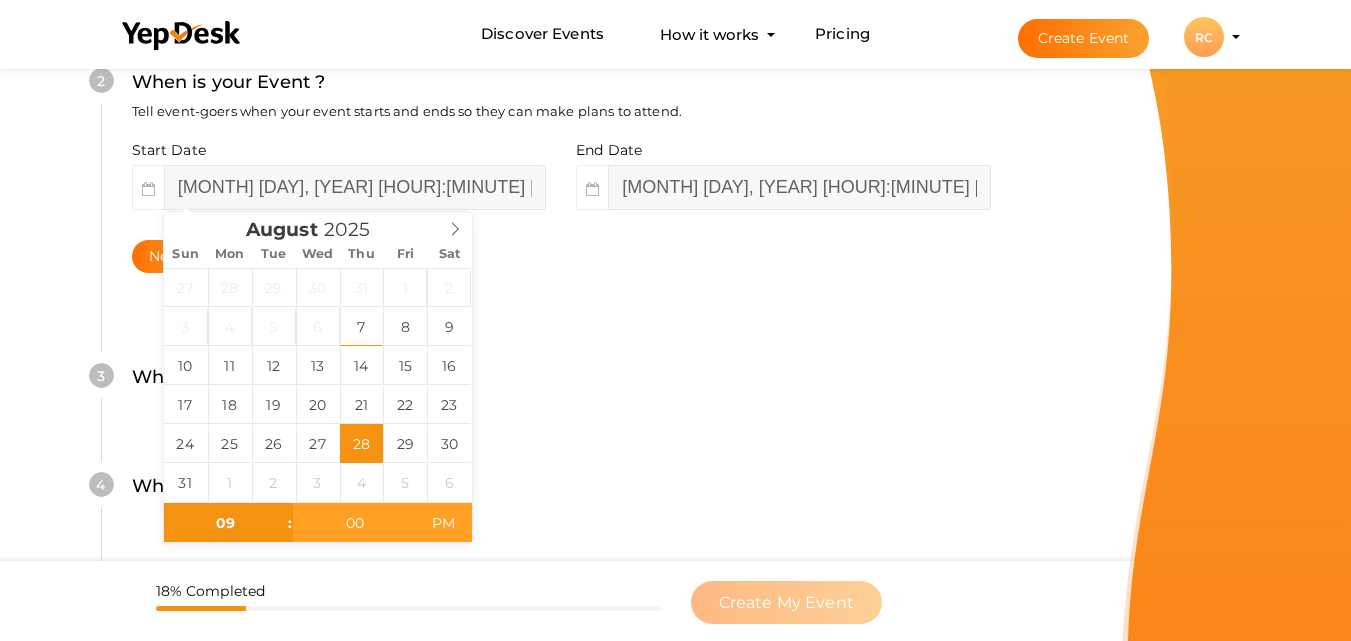 click on "PM" at bounding box center (443, 523) 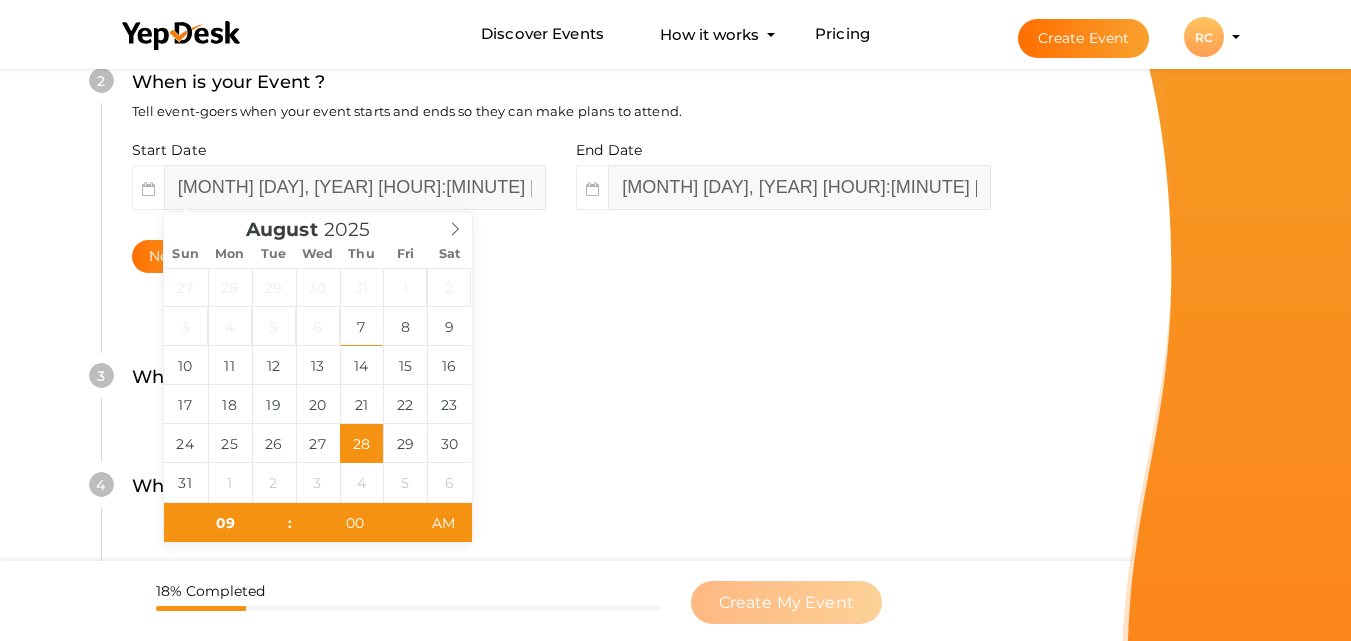 click on "3
Where is
your Event ?
Tell
event-goers where your event location is.
Venue
Online
Event
Sorry!
Couldn't find location. Please choose one from suggestions.
Required
event location address.
Next" at bounding box center (561, 387) 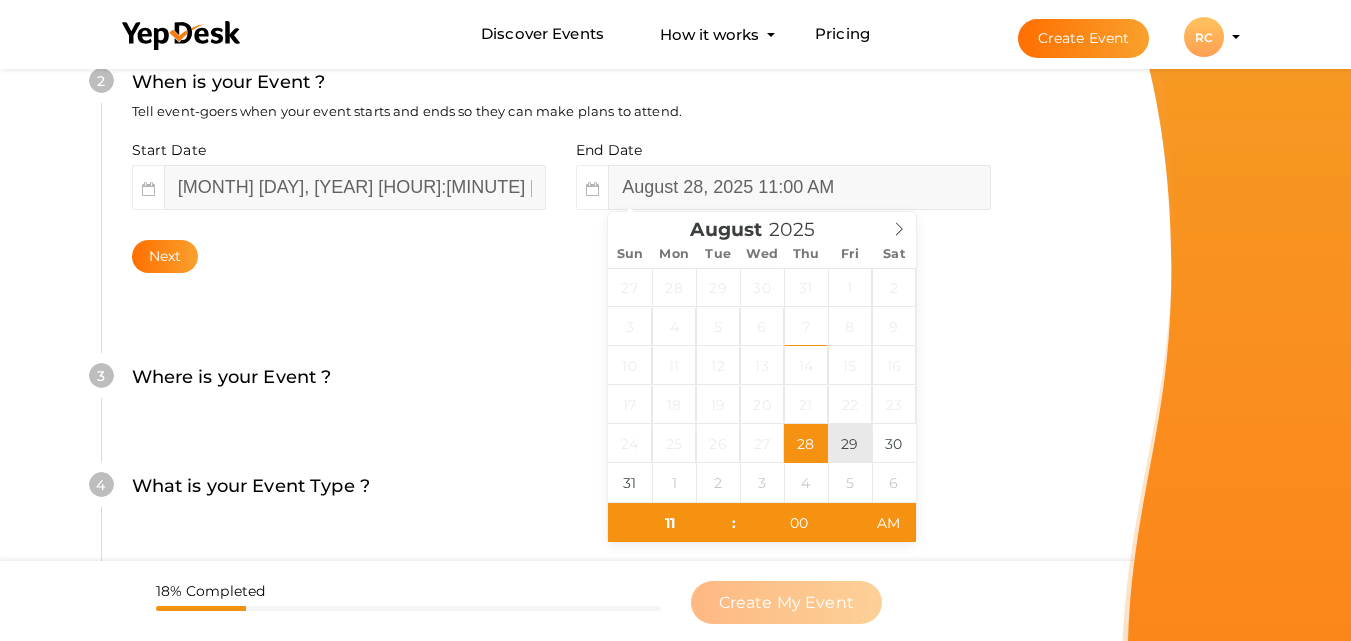 type on "August 29, 2025 11:00 AM" 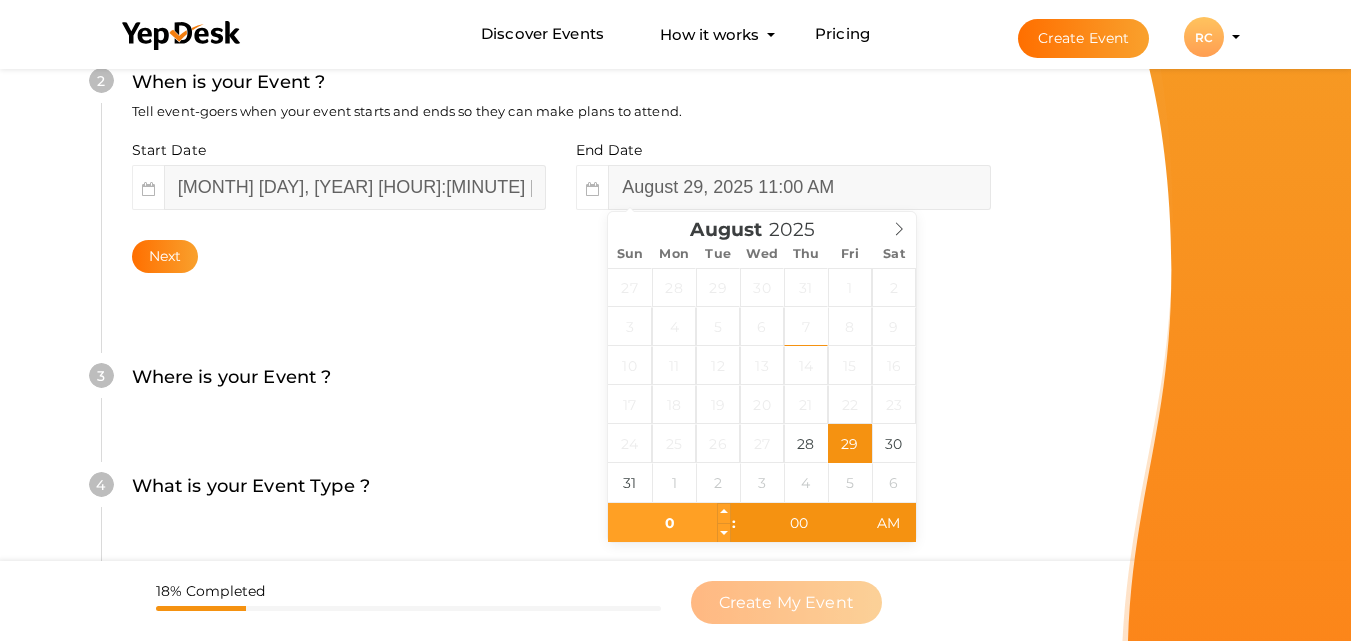type on "05" 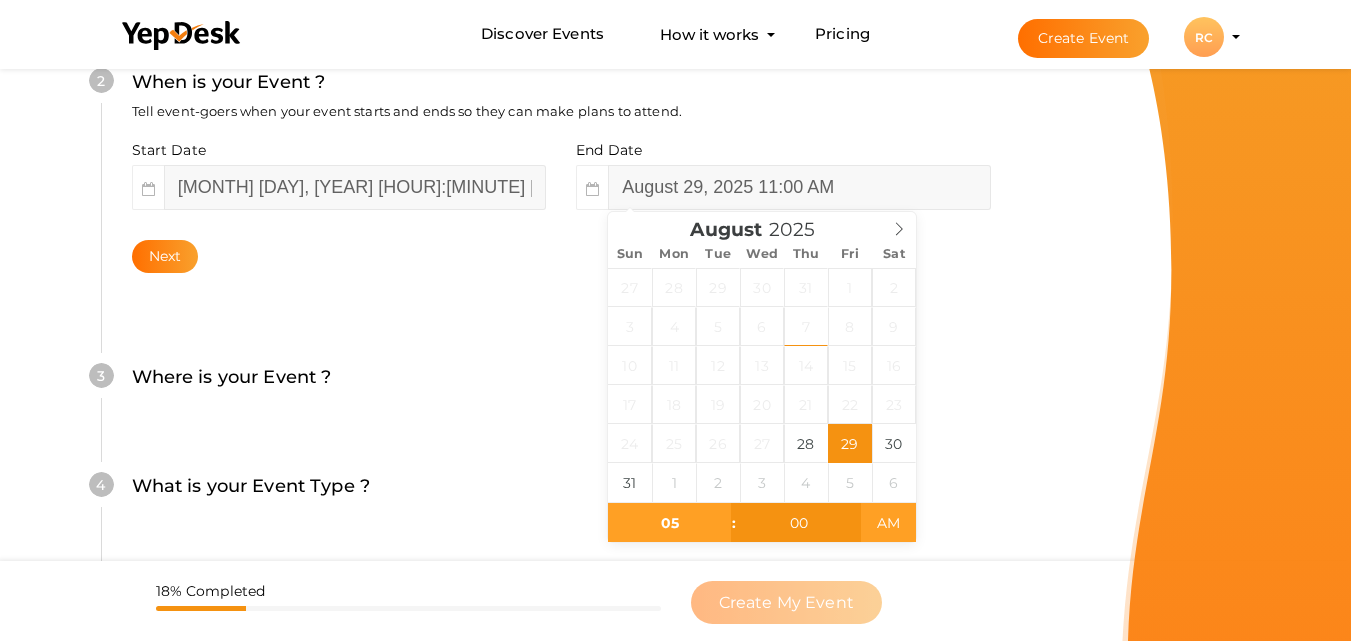 type on "August 29, 2025 5:00 PM" 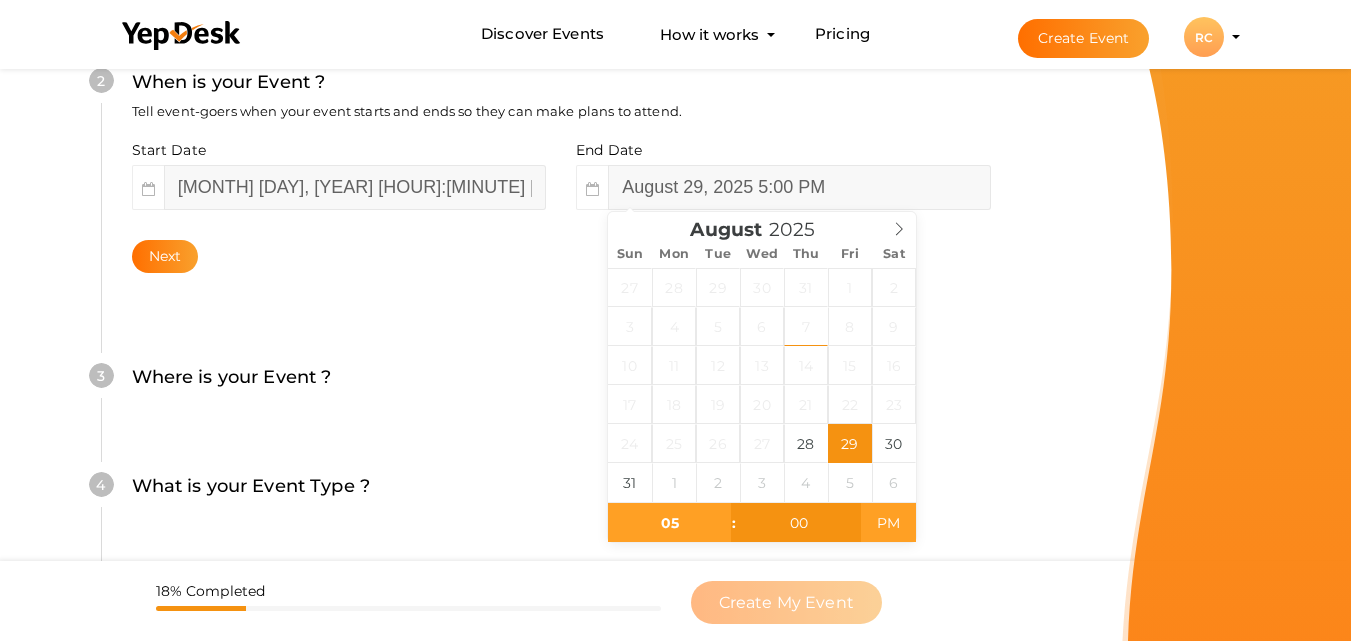 click on "PM" at bounding box center (888, 523) 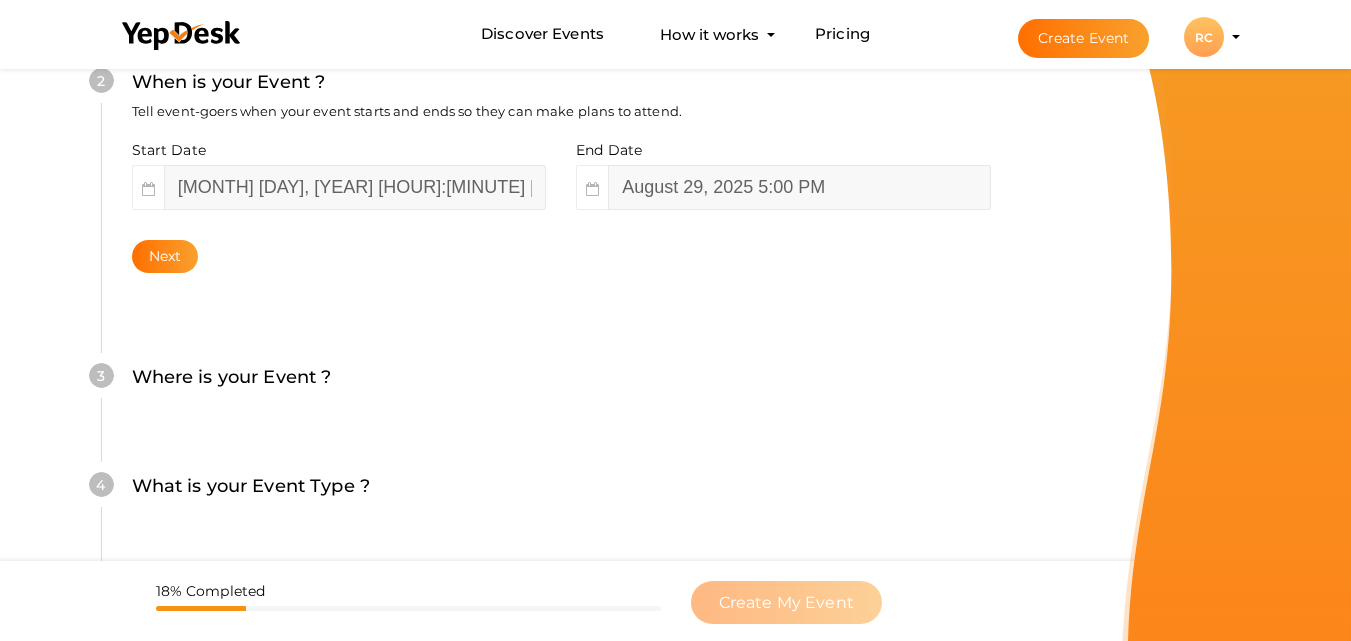 click on "2
When is your
Event ?
Tell
event-goers when your event starts and ends so they can make plans to
attend.
Start Date
August 28, 2025 9:00 AM
End Date
August 29, 2025 5:00 PM
Next" at bounding box center (561, 170) 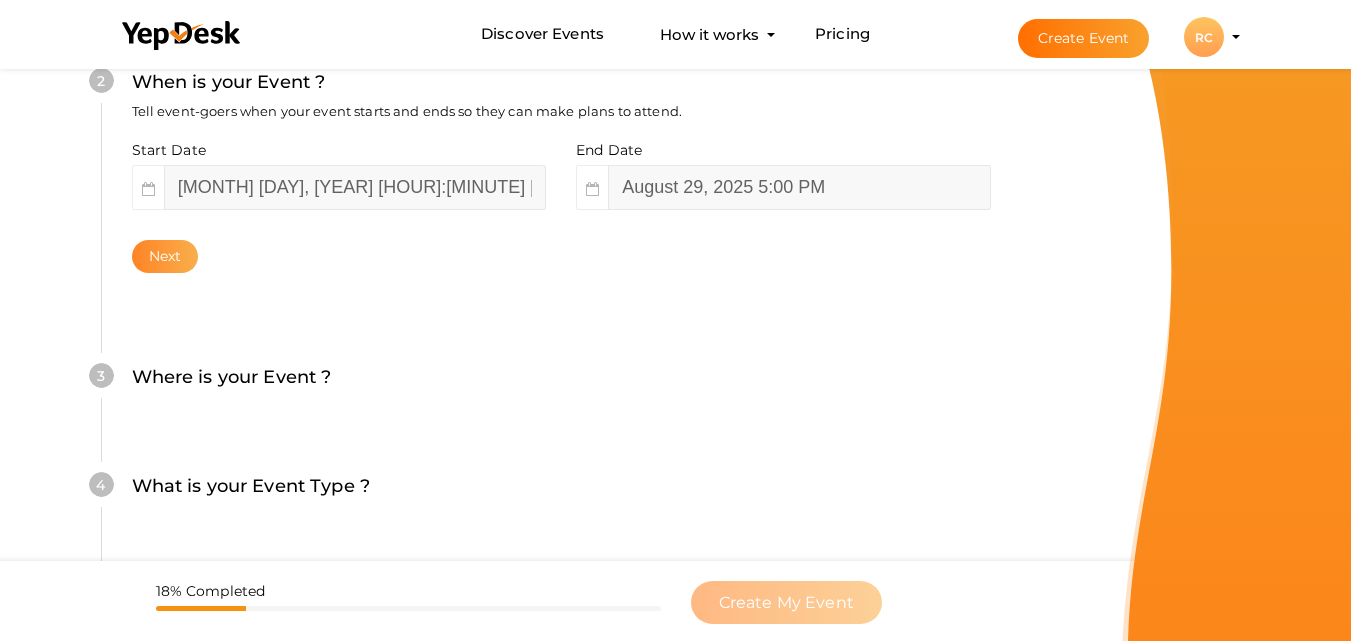 click on "Next" at bounding box center [165, 256] 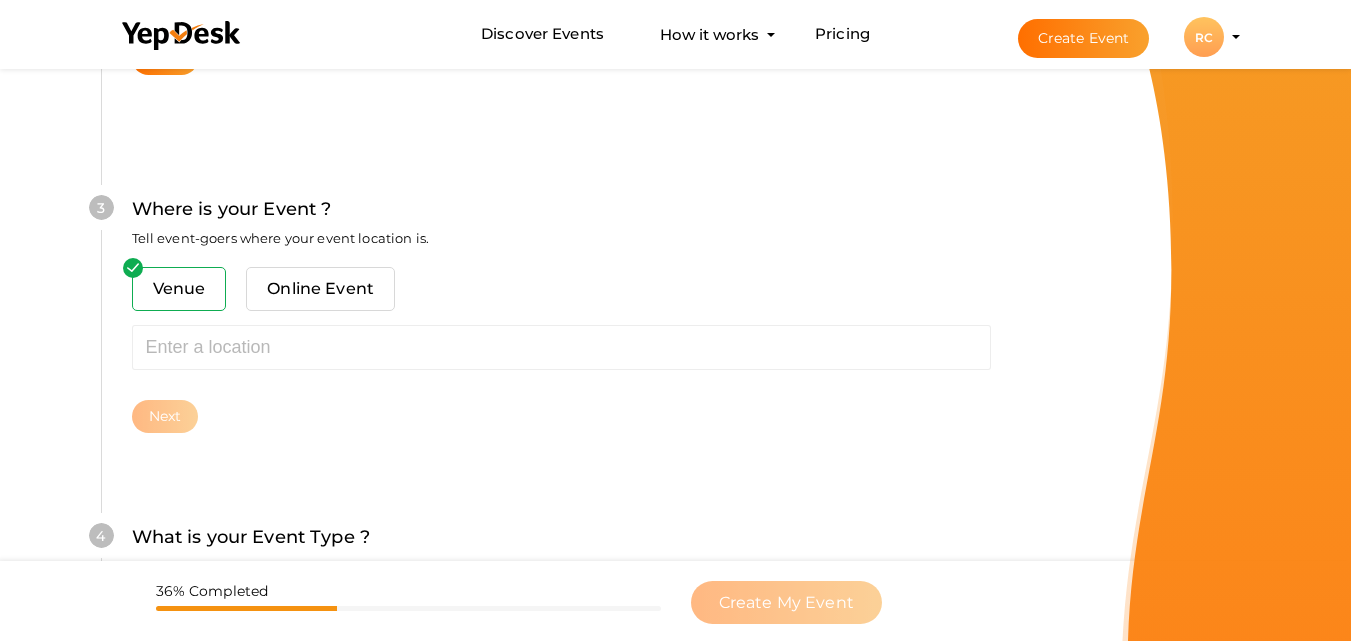 scroll, scrollTop: 785, scrollLeft: 0, axis: vertical 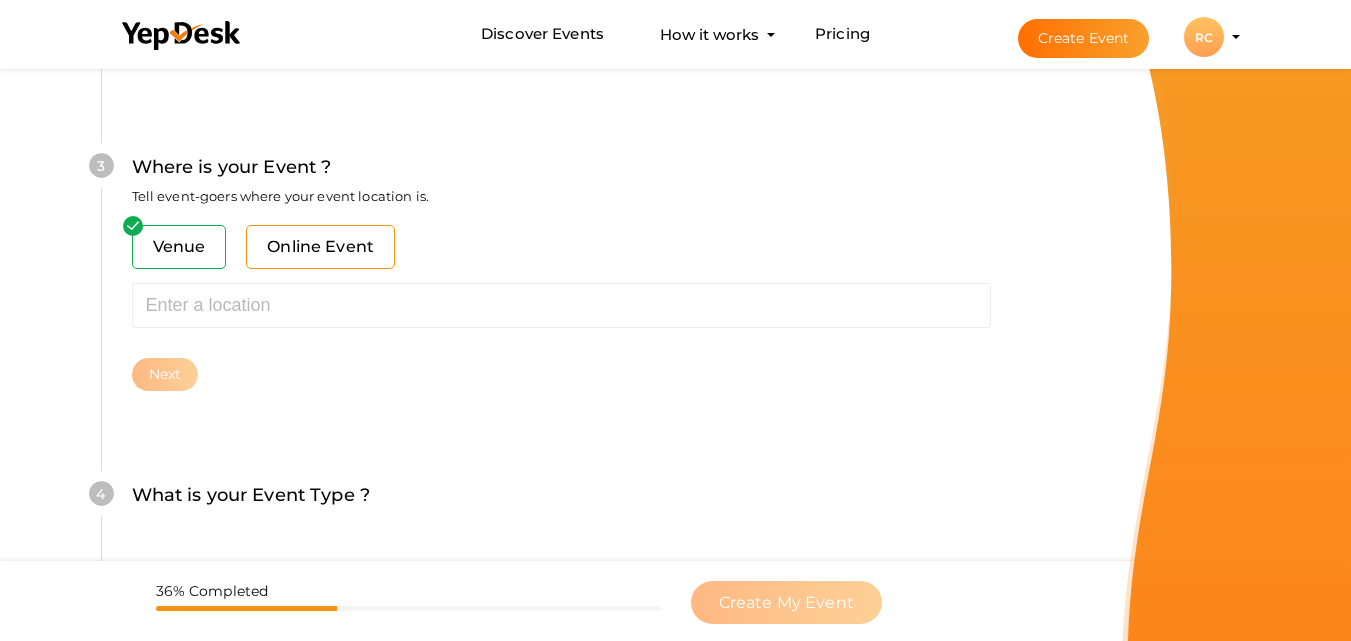 click on "Online
Event" at bounding box center (320, 247) 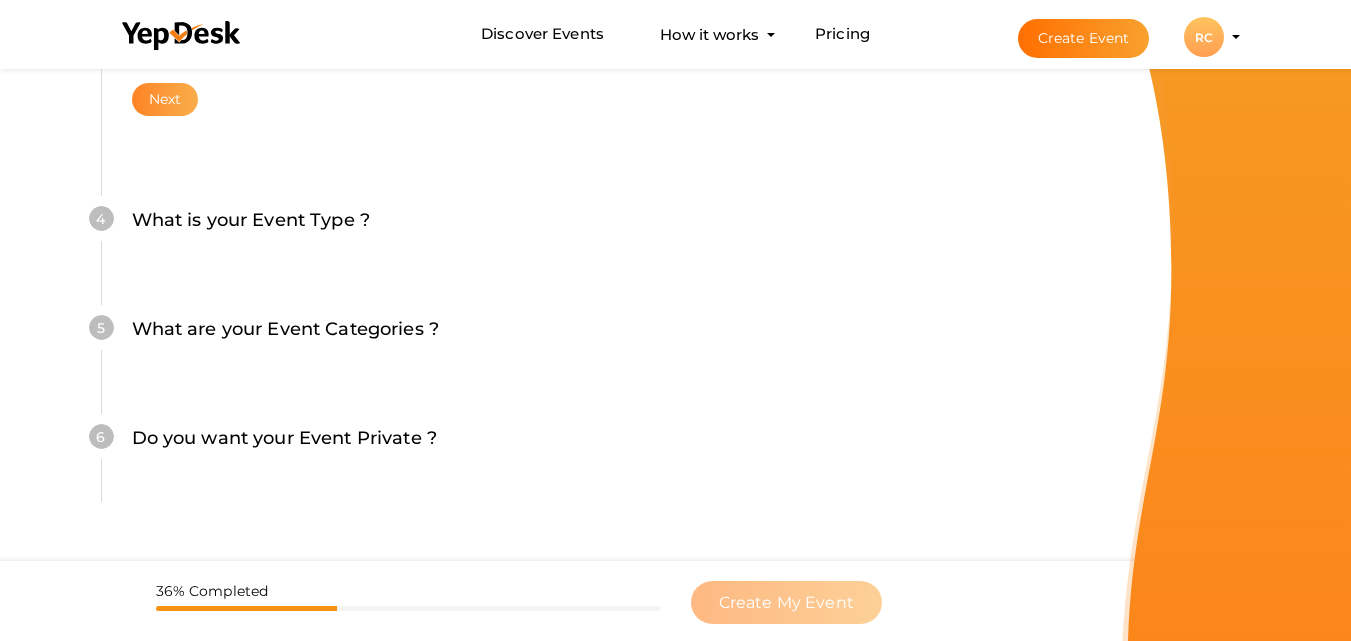 click on "Next" at bounding box center [165, 99] 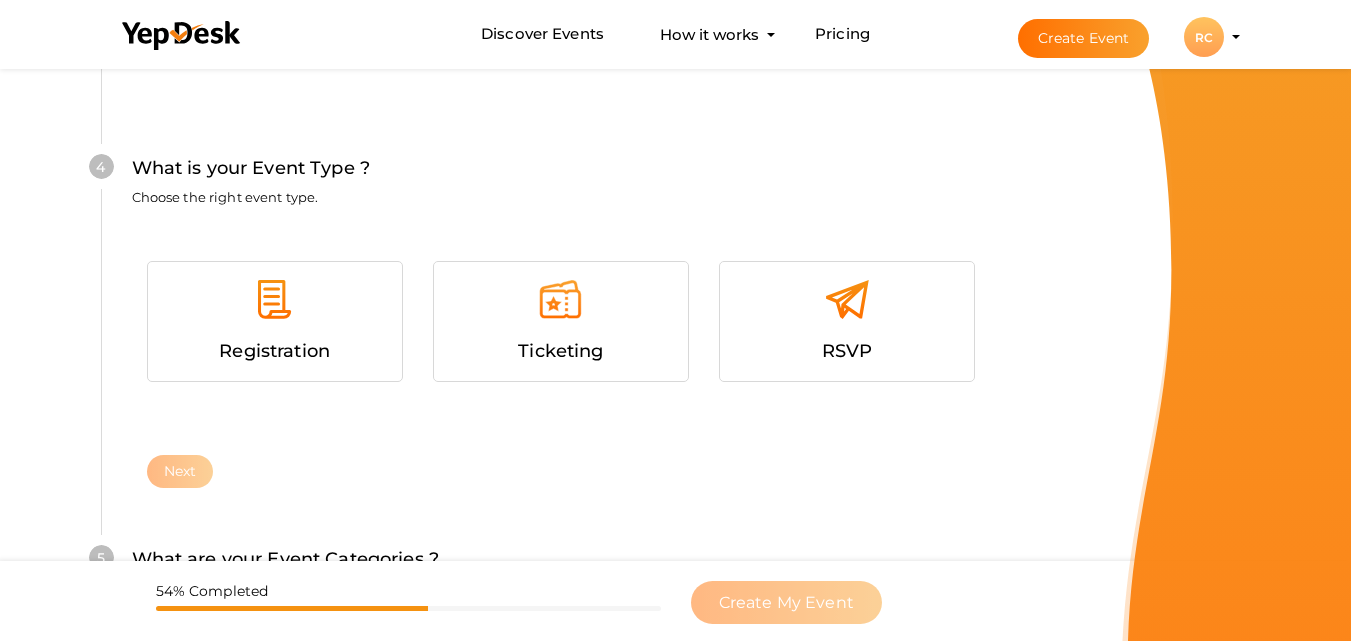 scroll, scrollTop: 1068, scrollLeft: 0, axis: vertical 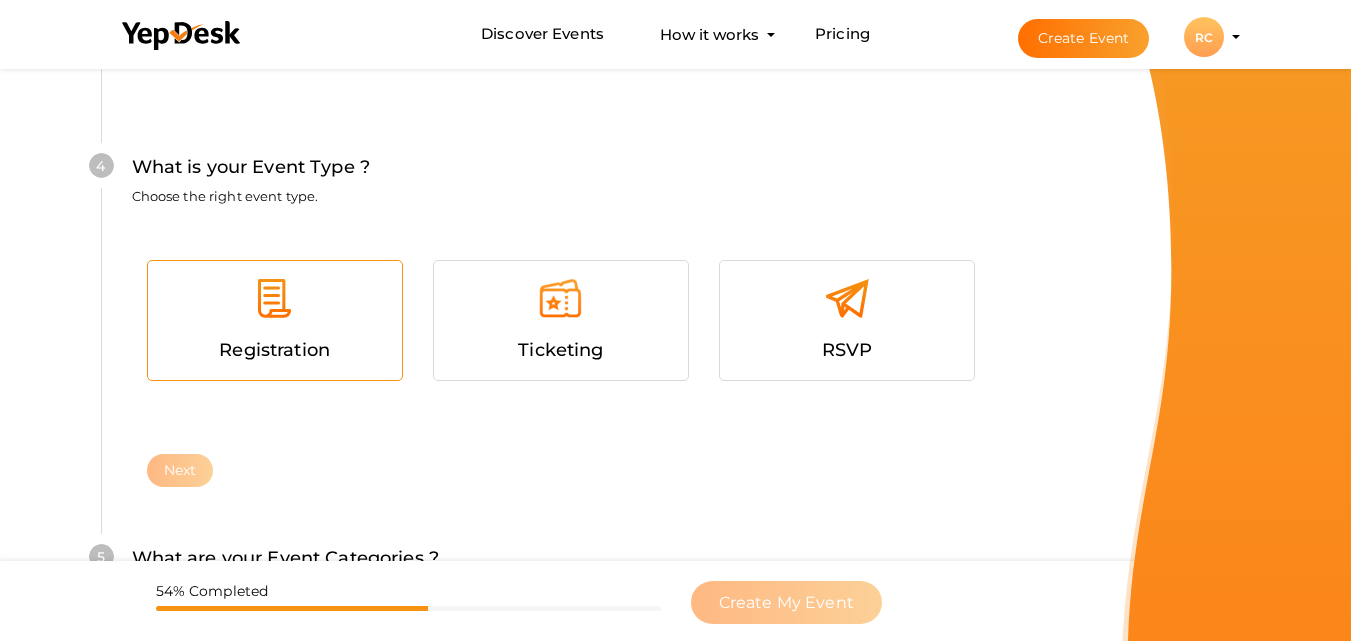 click on "Registration" at bounding box center (275, 350) 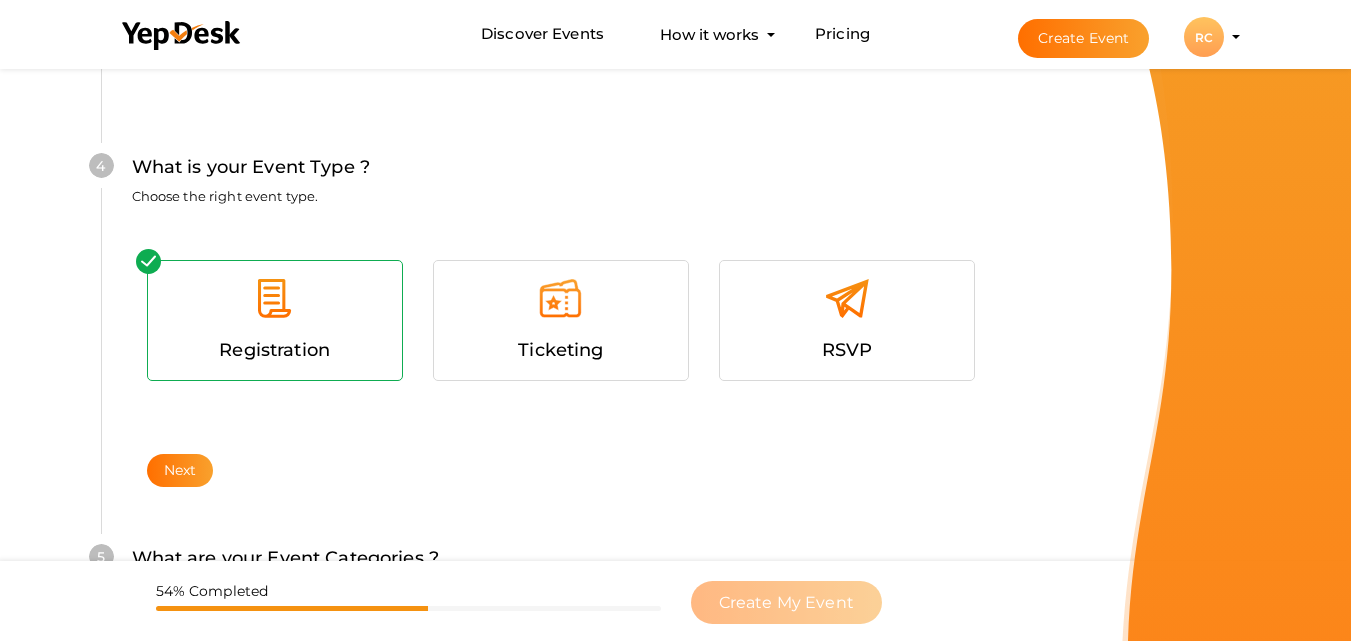 click on "Next" at bounding box center (180, 470) 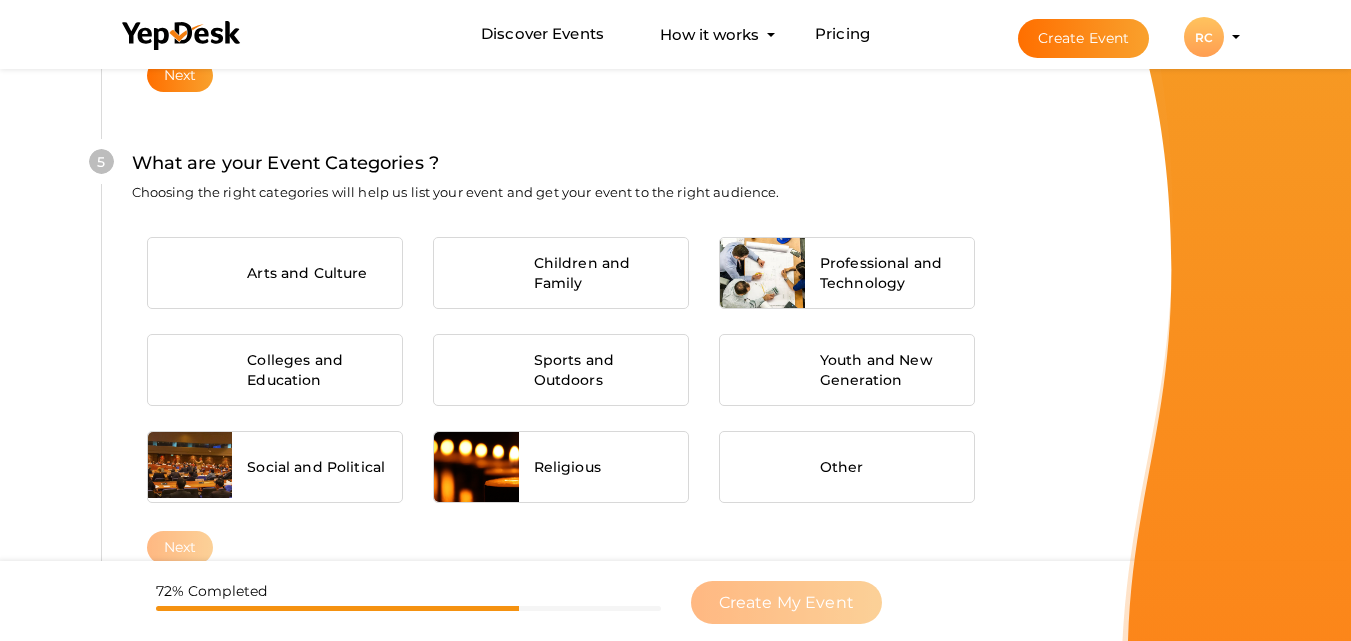 scroll, scrollTop: 1489, scrollLeft: 0, axis: vertical 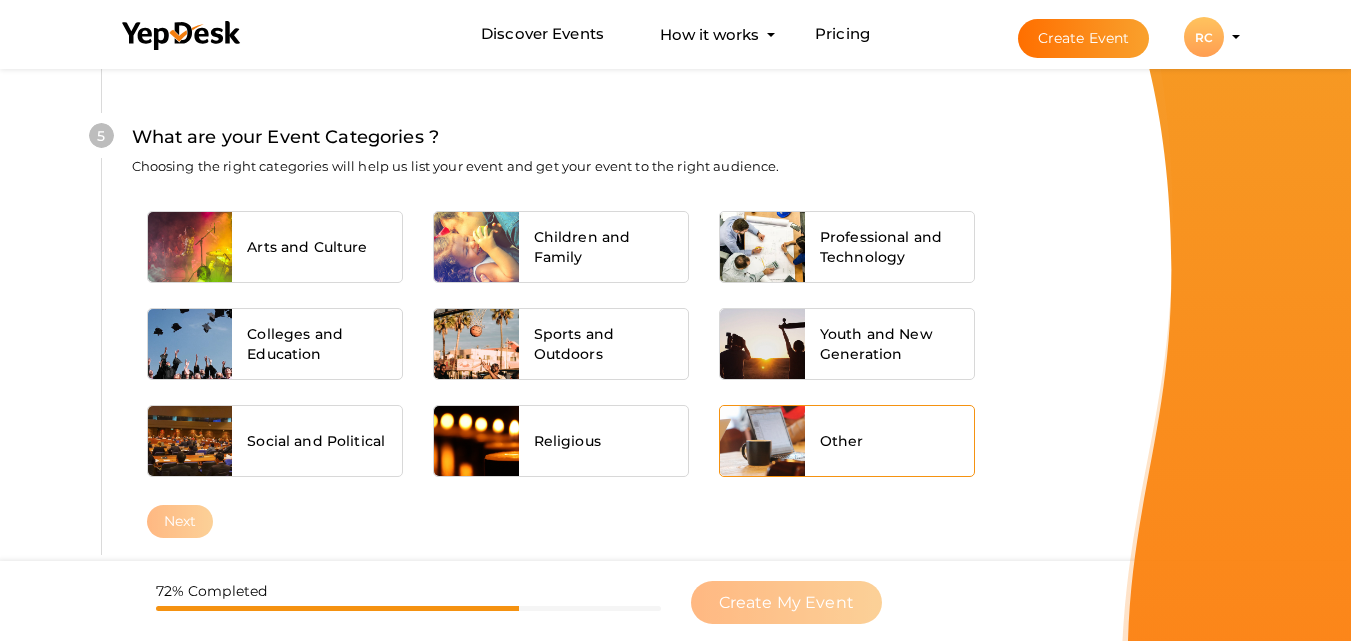 click on "Other" at bounding box center (842, 441) 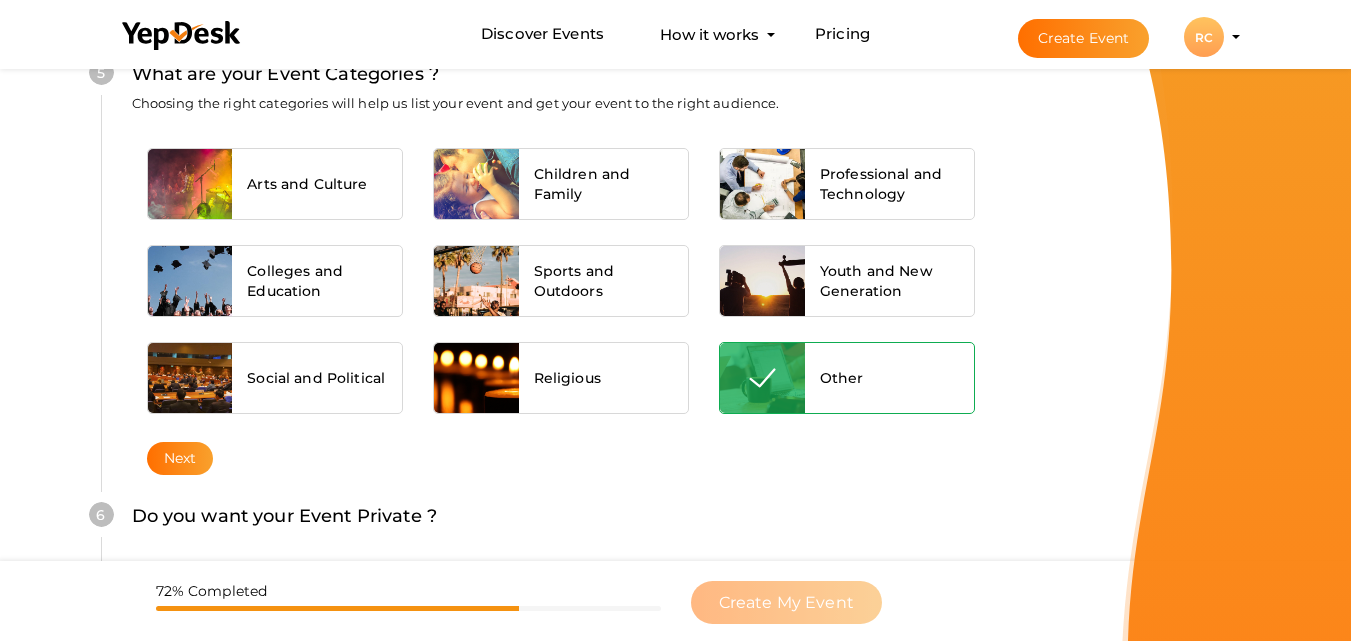 scroll, scrollTop: 1680, scrollLeft: 0, axis: vertical 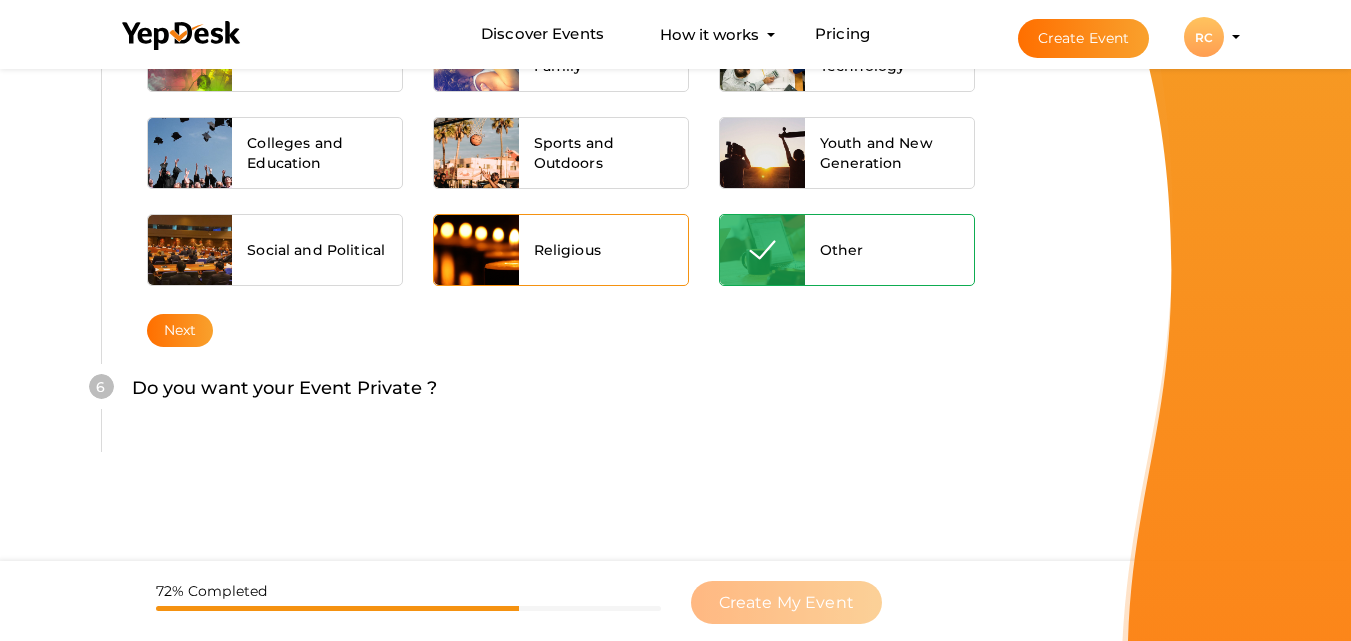 click on "Next" at bounding box center (180, 330) 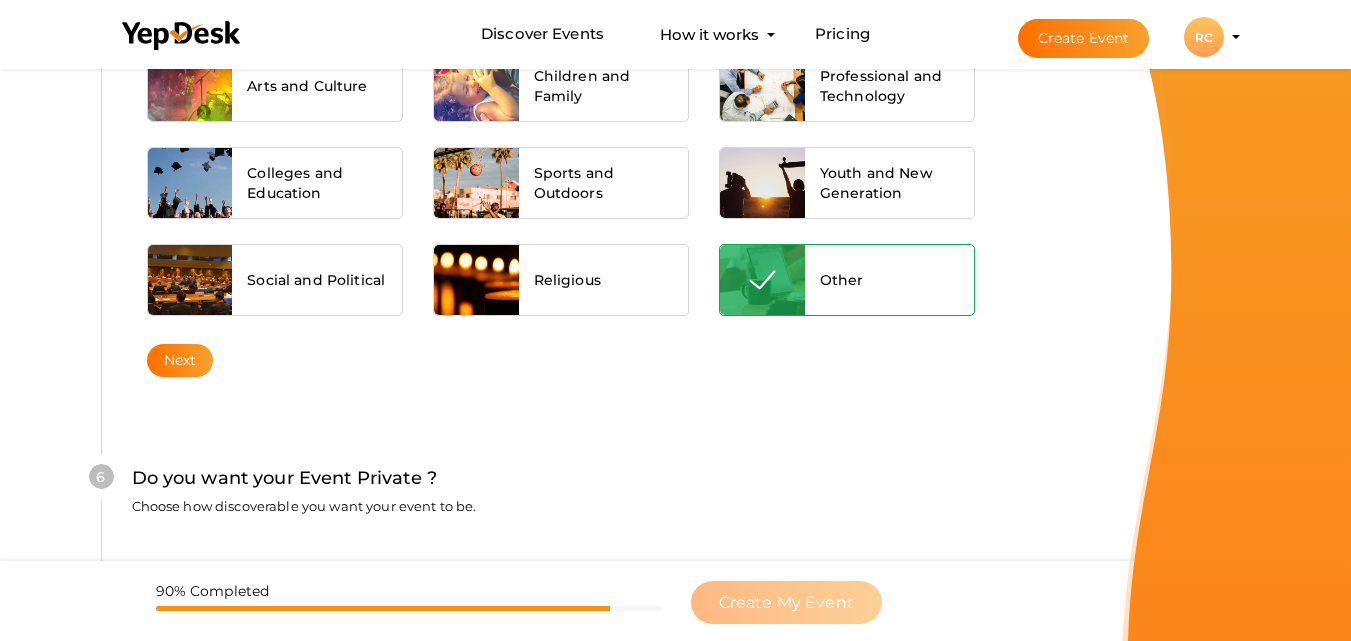 scroll, scrollTop: 1931, scrollLeft: 0, axis: vertical 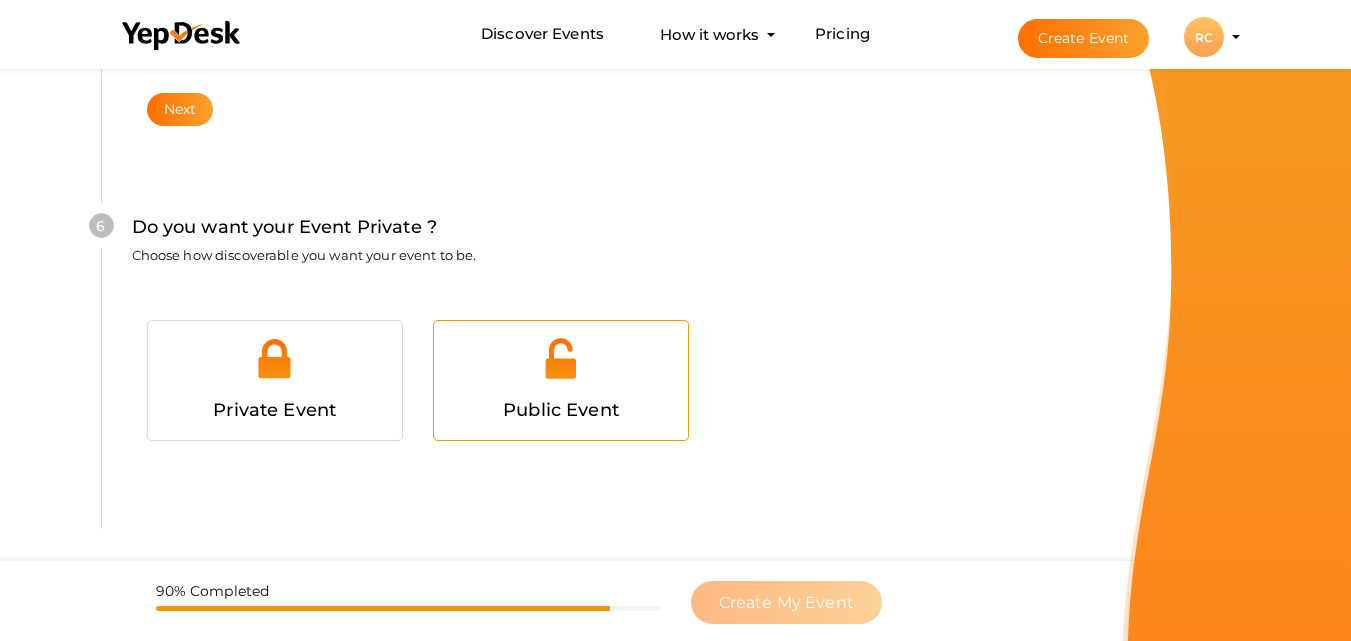 click at bounding box center (561, 366) 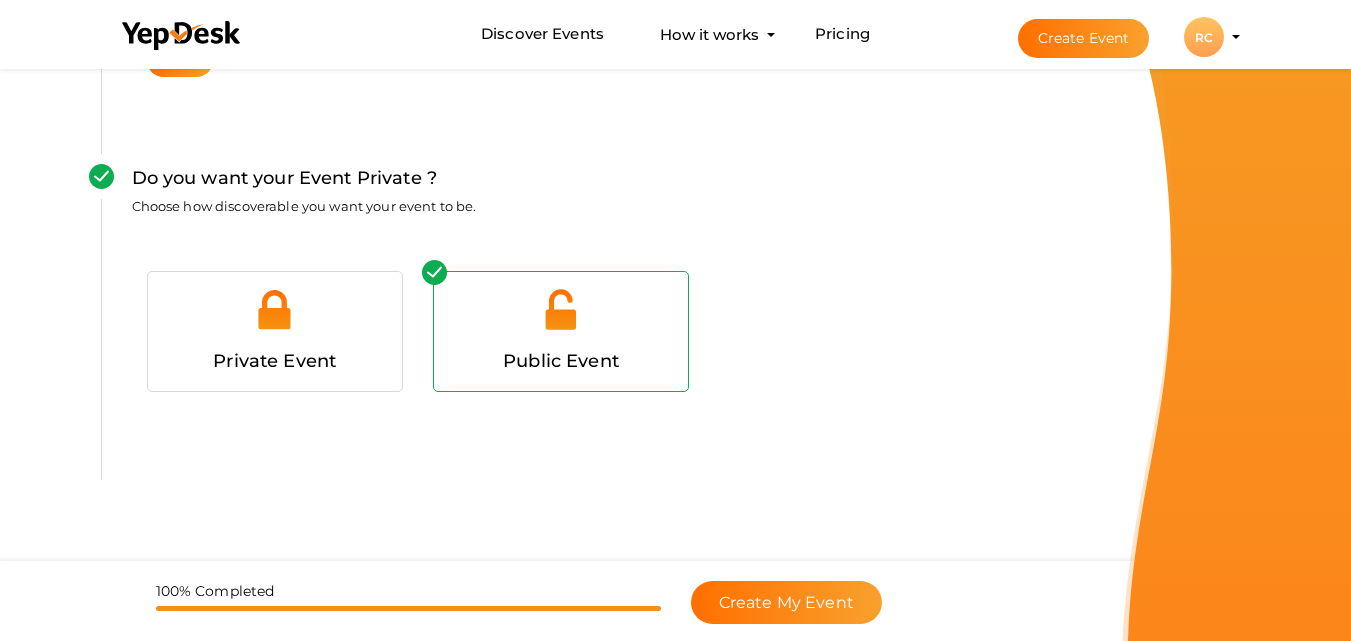 scroll, scrollTop: 2007, scrollLeft: 0, axis: vertical 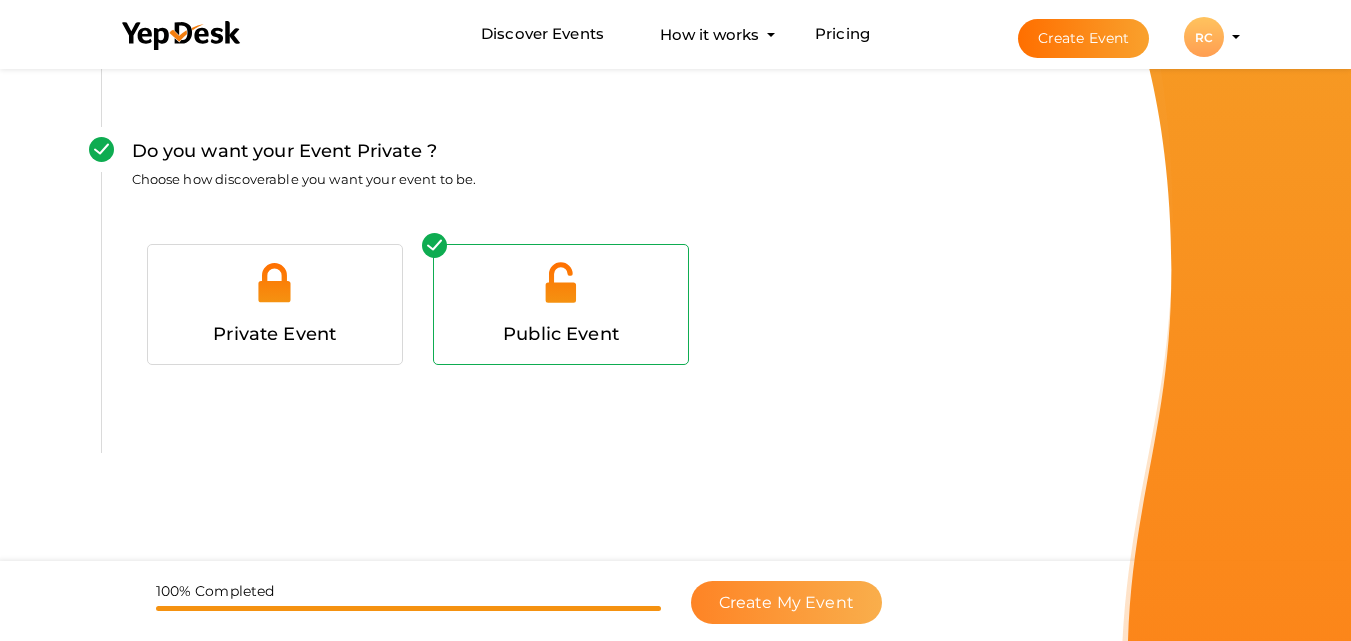click on "Create
My
Event" at bounding box center [786, 602] 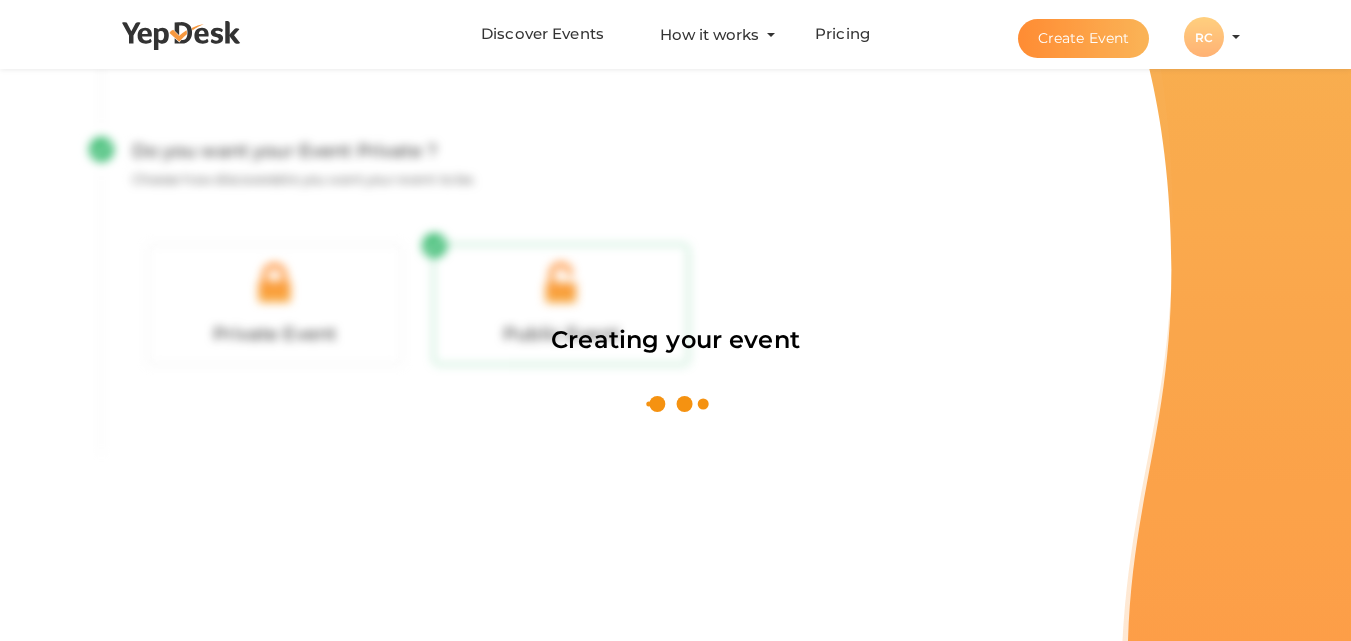 scroll, scrollTop: 300, scrollLeft: 0, axis: vertical 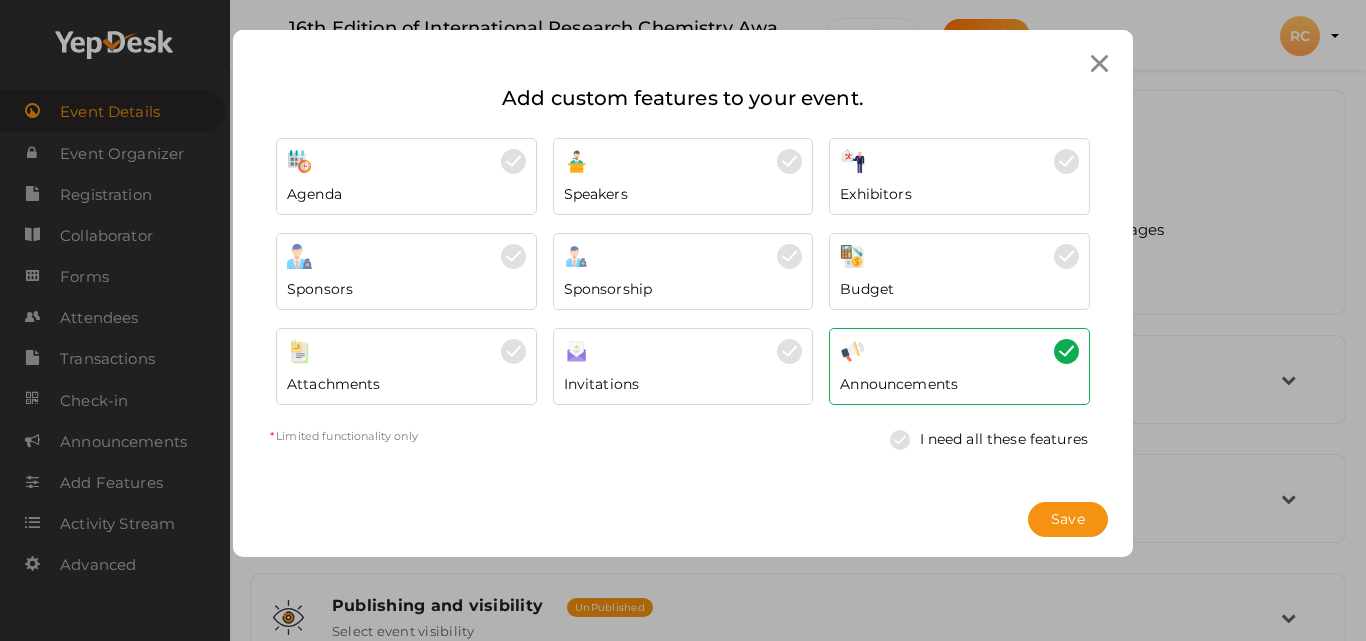 click on "Exhibitors" at bounding box center (959, 189) 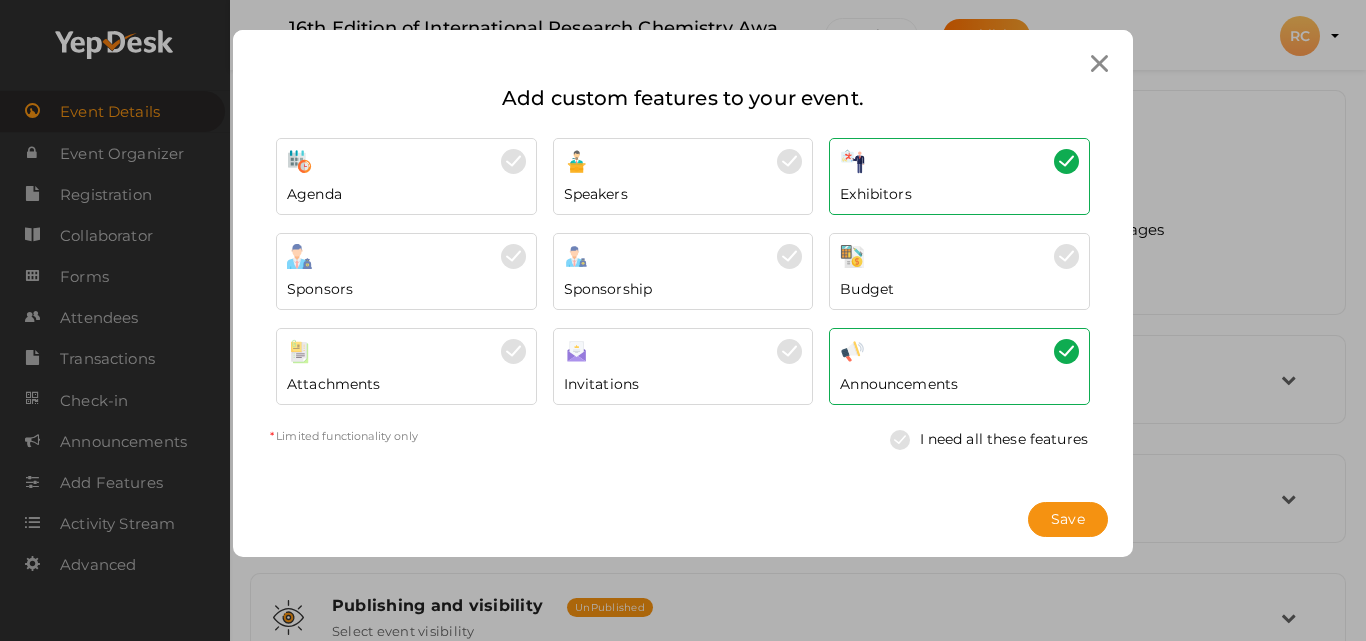 click on "Announcements" at bounding box center [959, 379] 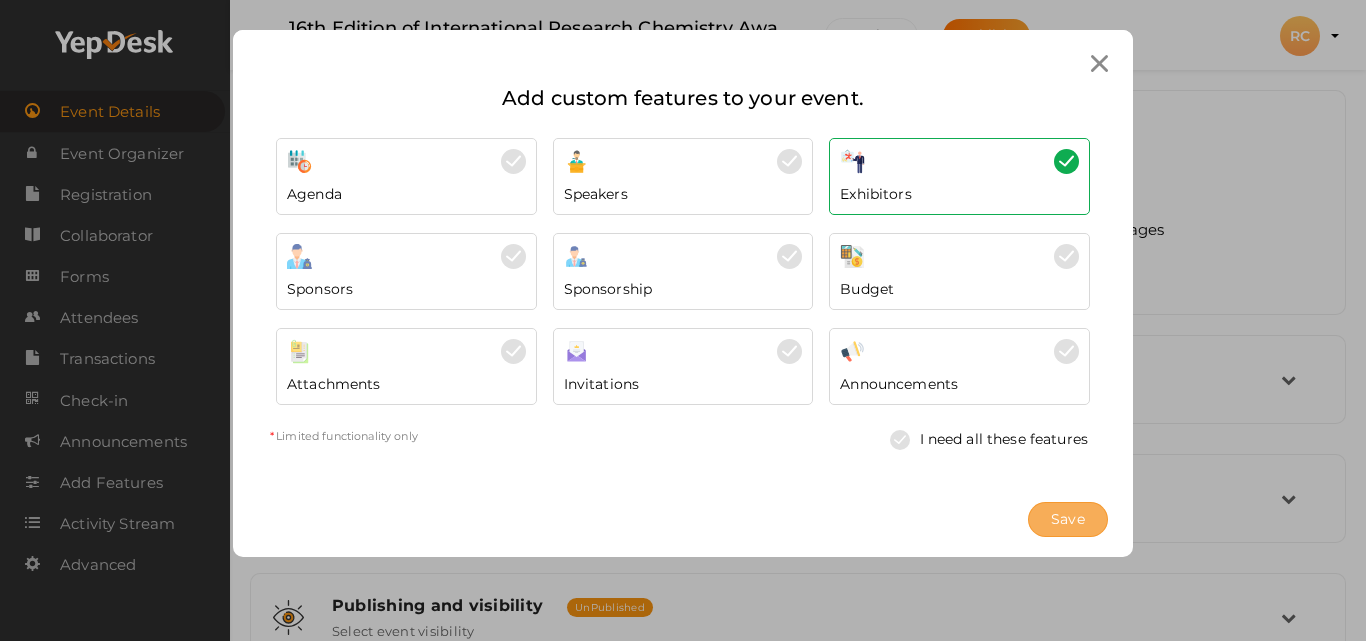 click on "Save" at bounding box center [1068, 519] 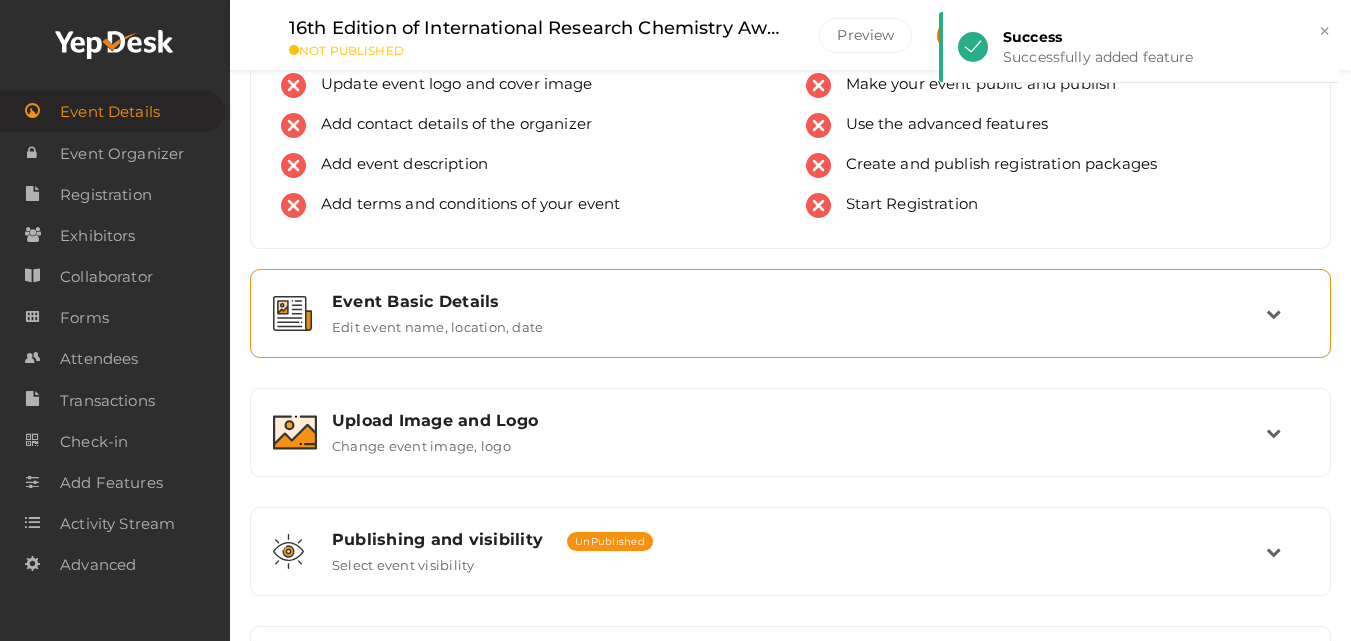 scroll, scrollTop: 100, scrollLeft: 0, axis: vertical 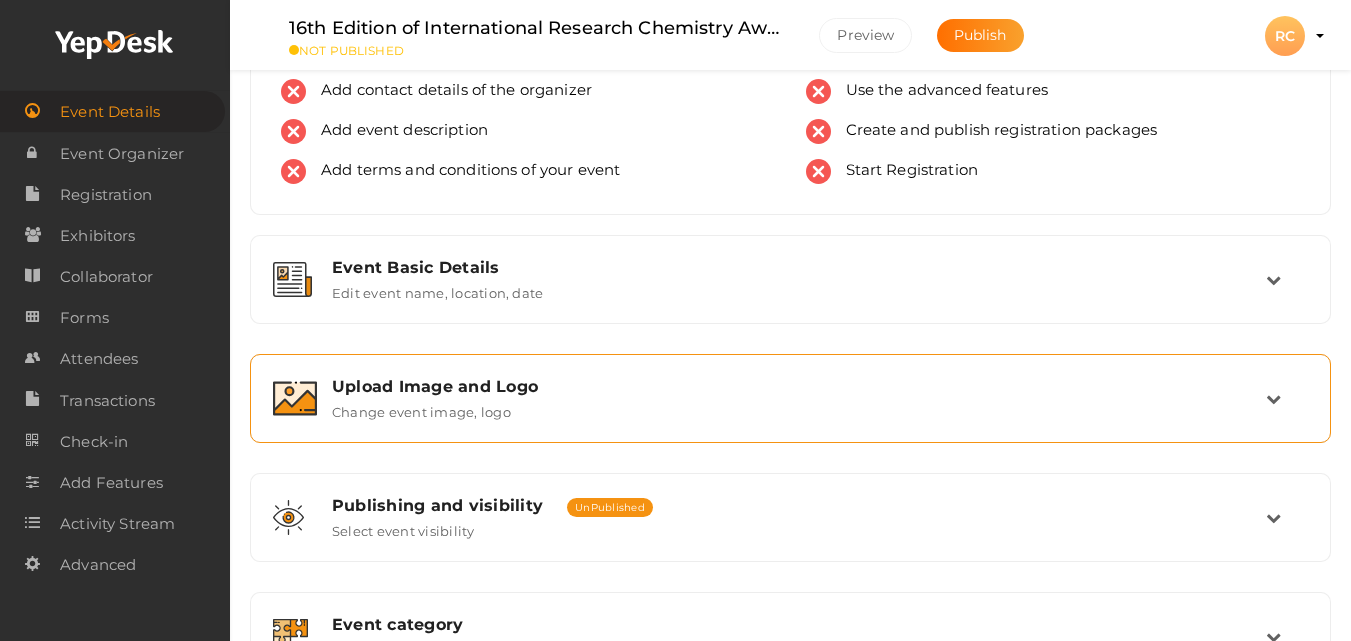 click on "Upload Image and Logo
Change event
image, logo" at bounding box center (790, 398) 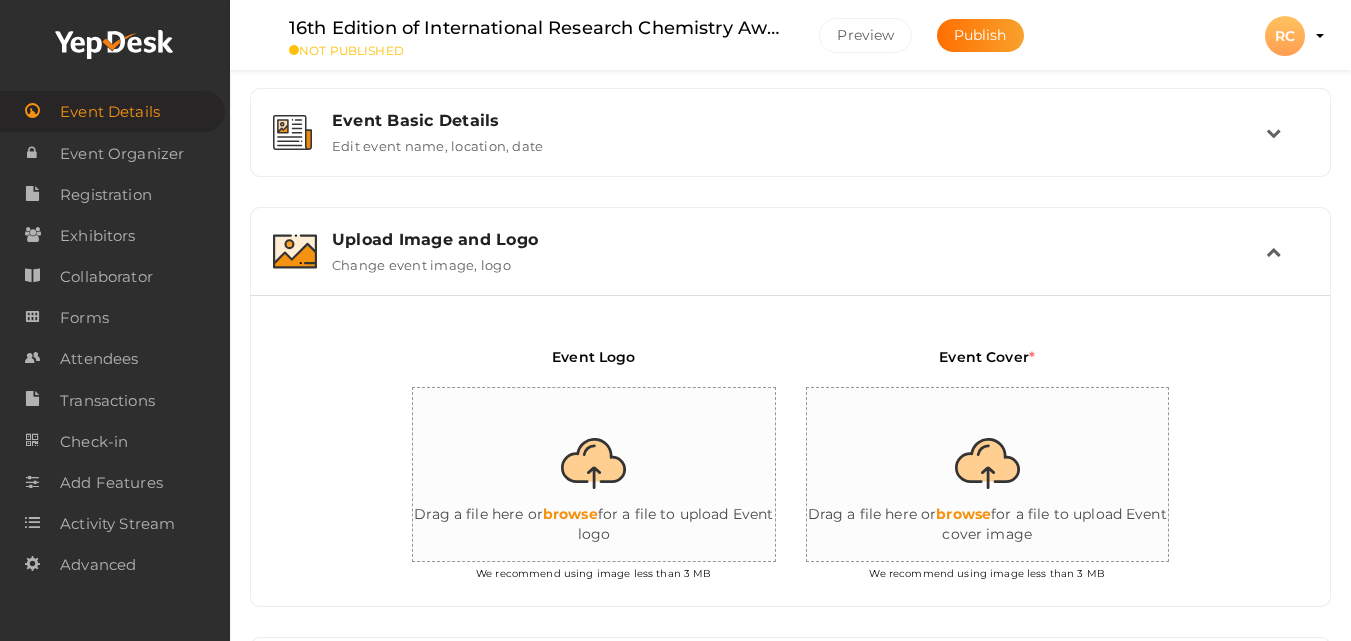 scroll, scrollTop: 300, scrollLeft: 0, axis: vertical 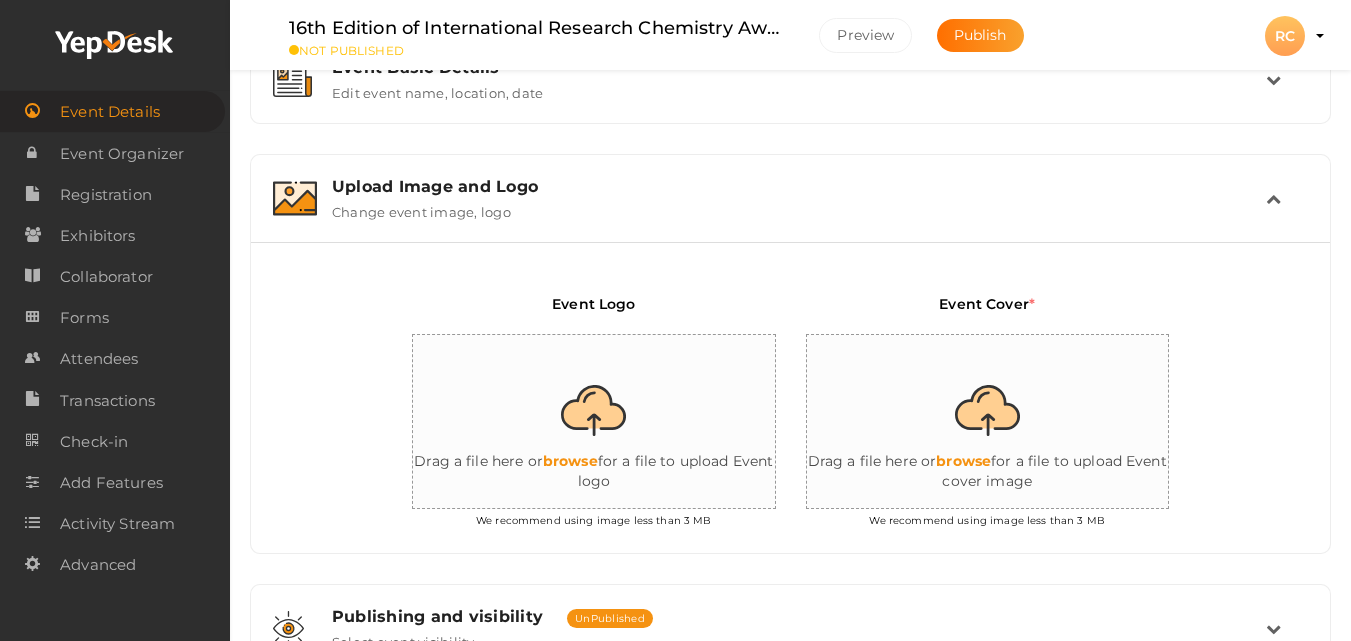 click at bounding box center (613, 422) 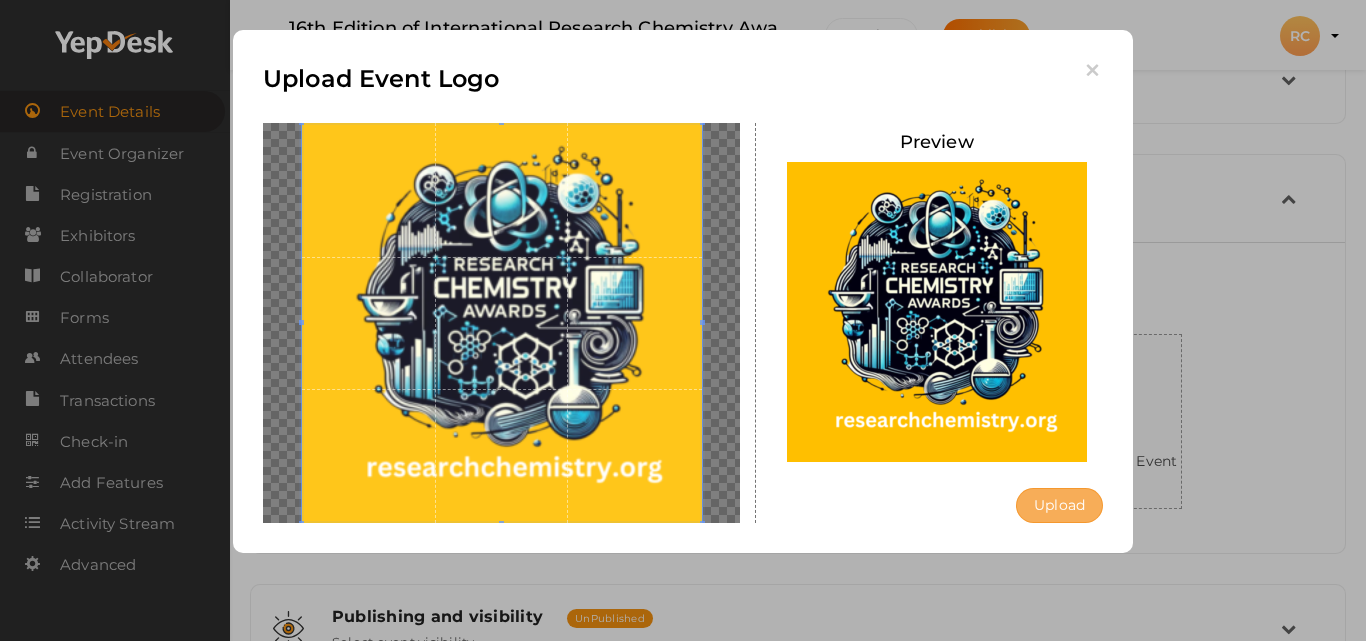 click on "Upload" at bounding box center [1059, 505] 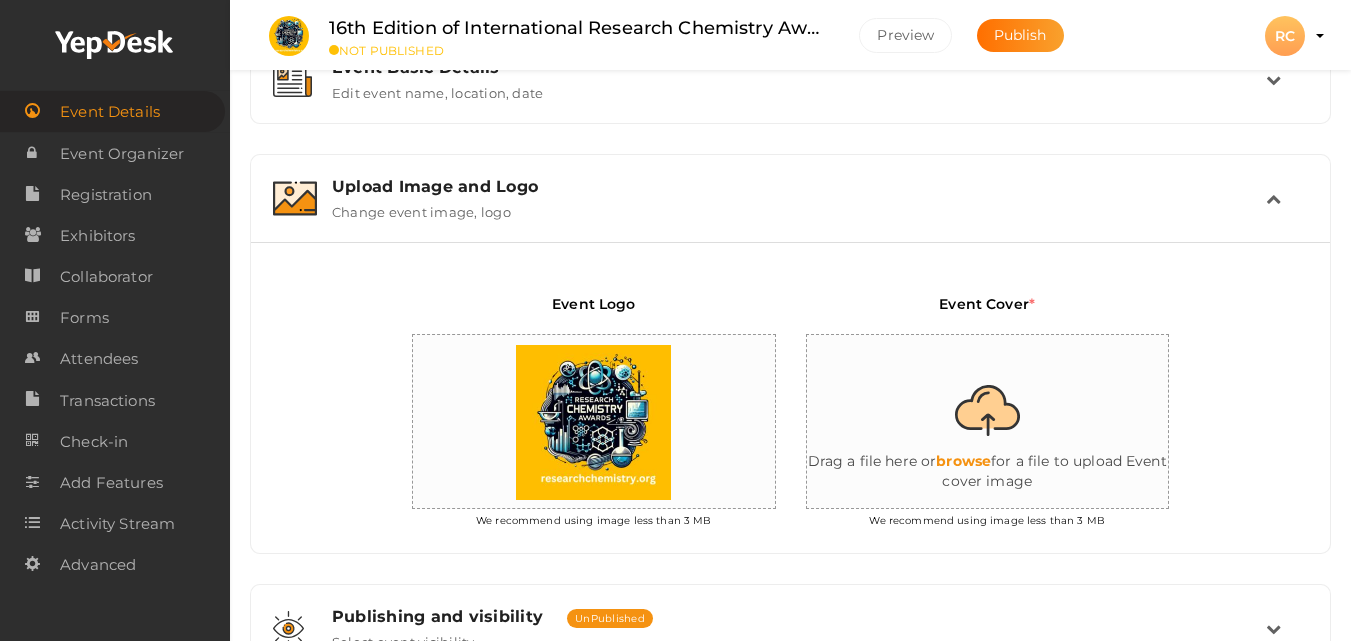 click at bounding box center [1007, 422] 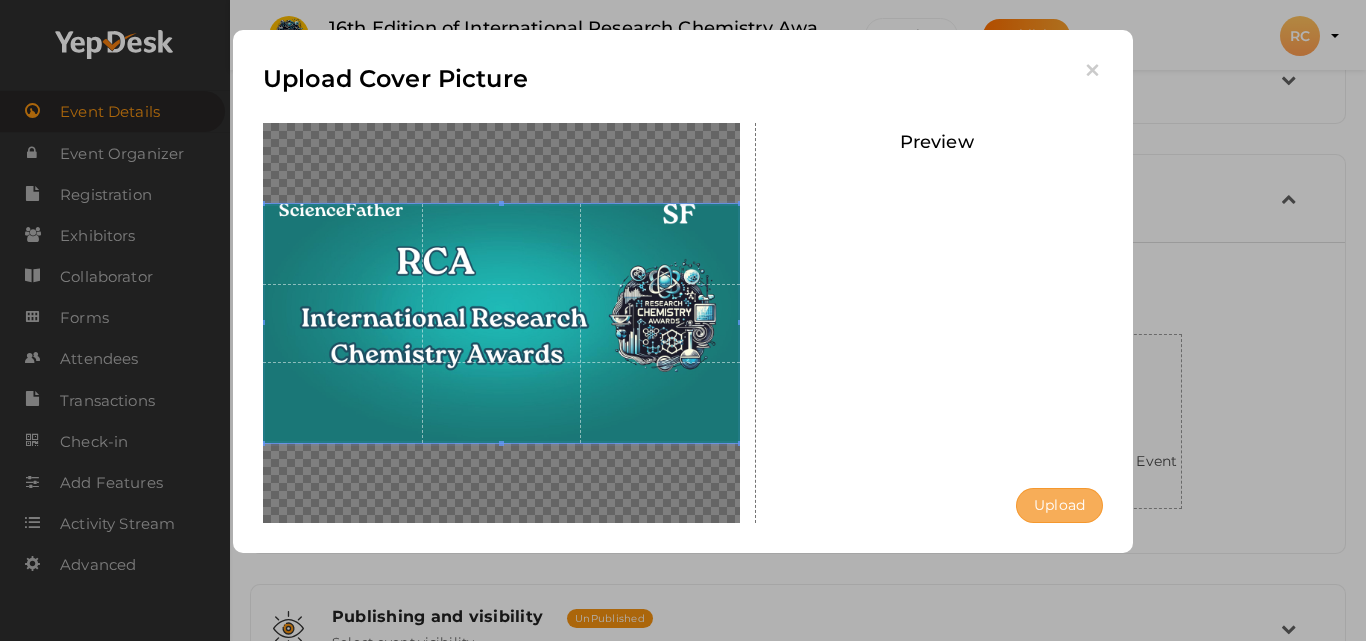 click on "Upload" at bounding box center (1059, 505) 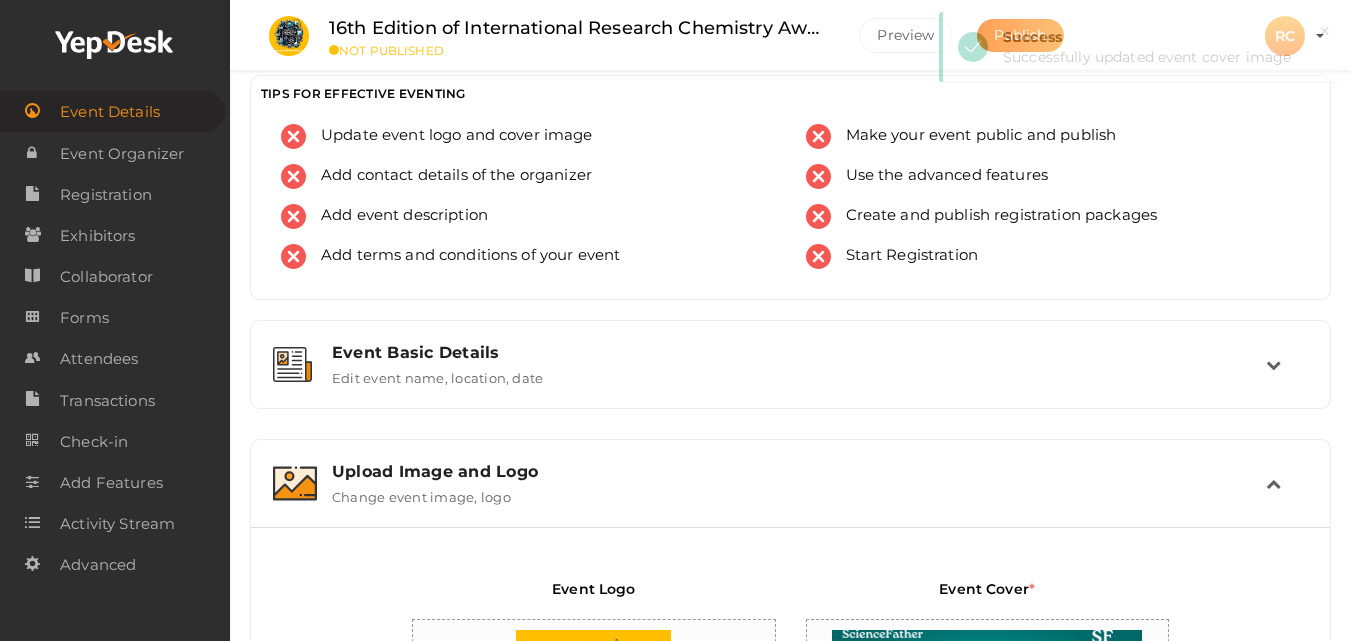scroll, scrollTop: 0, scrollLeft: 0, axis: both 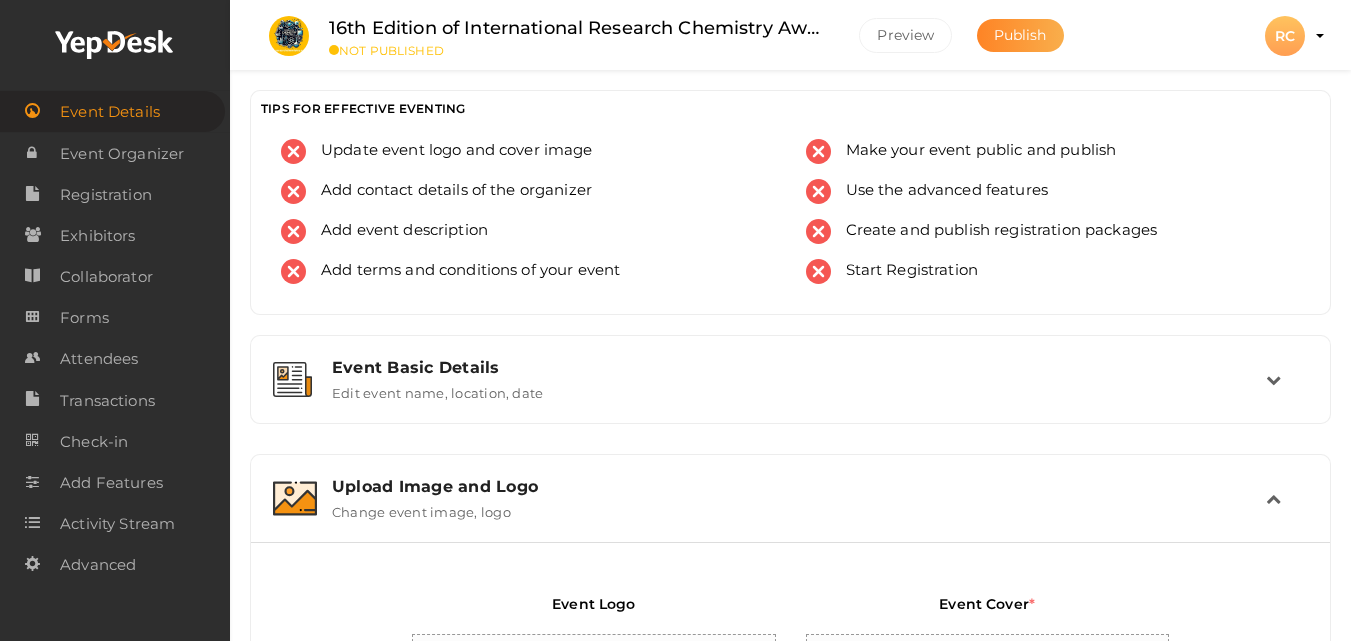 click on "Publish" at bounding box center (1020, 35) 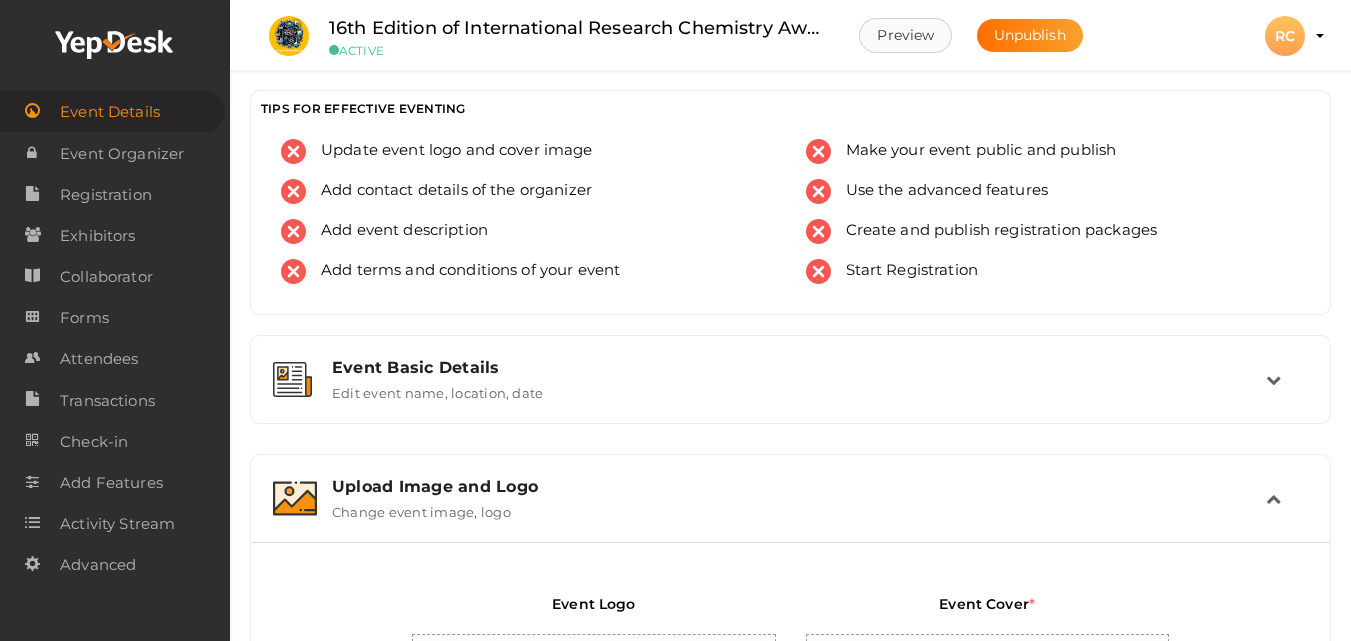 click on "Preview" at bounding box center (905, 35) 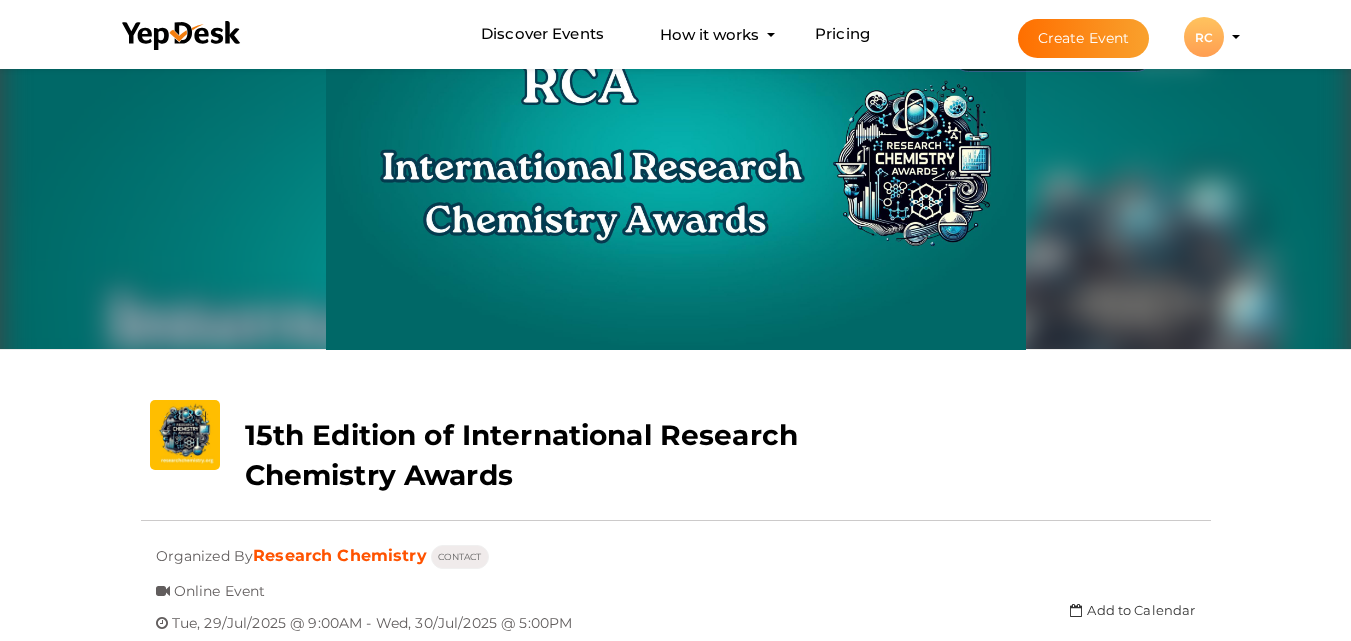 scroll, scrollTop: 64, scrollLeft: 0, axis: vertical 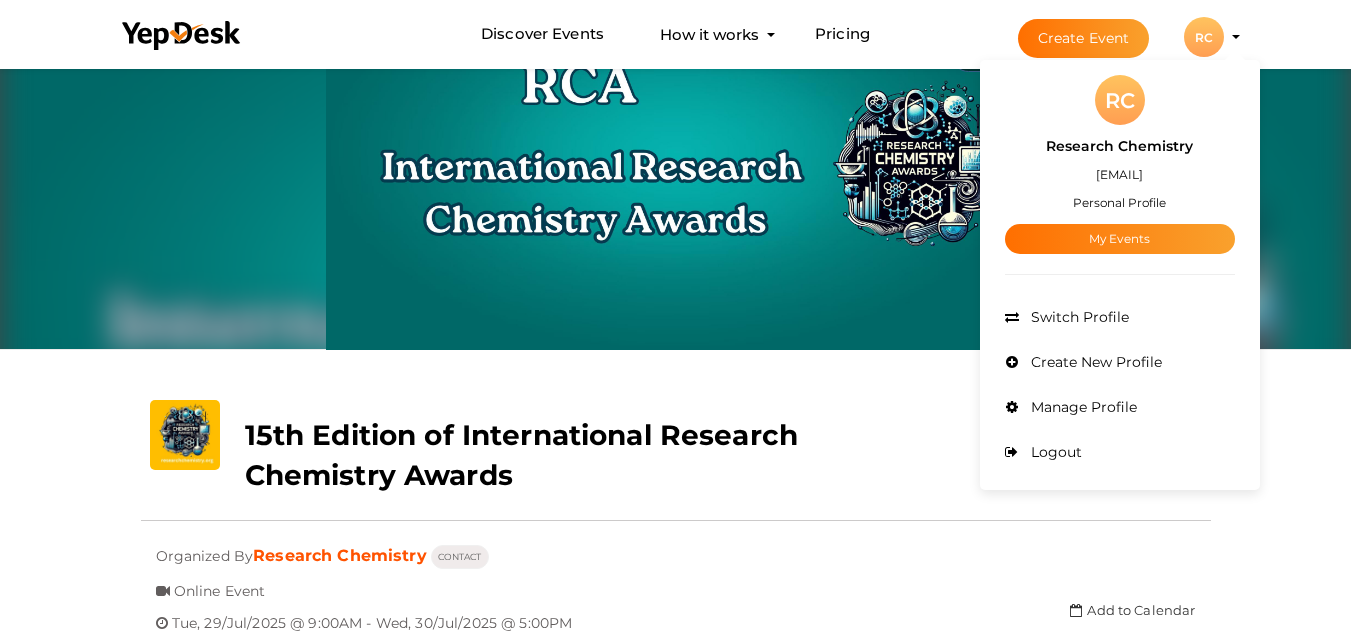 click on "15th Edition of International Research Chemistry Awards" at bounding box center [586, 450] 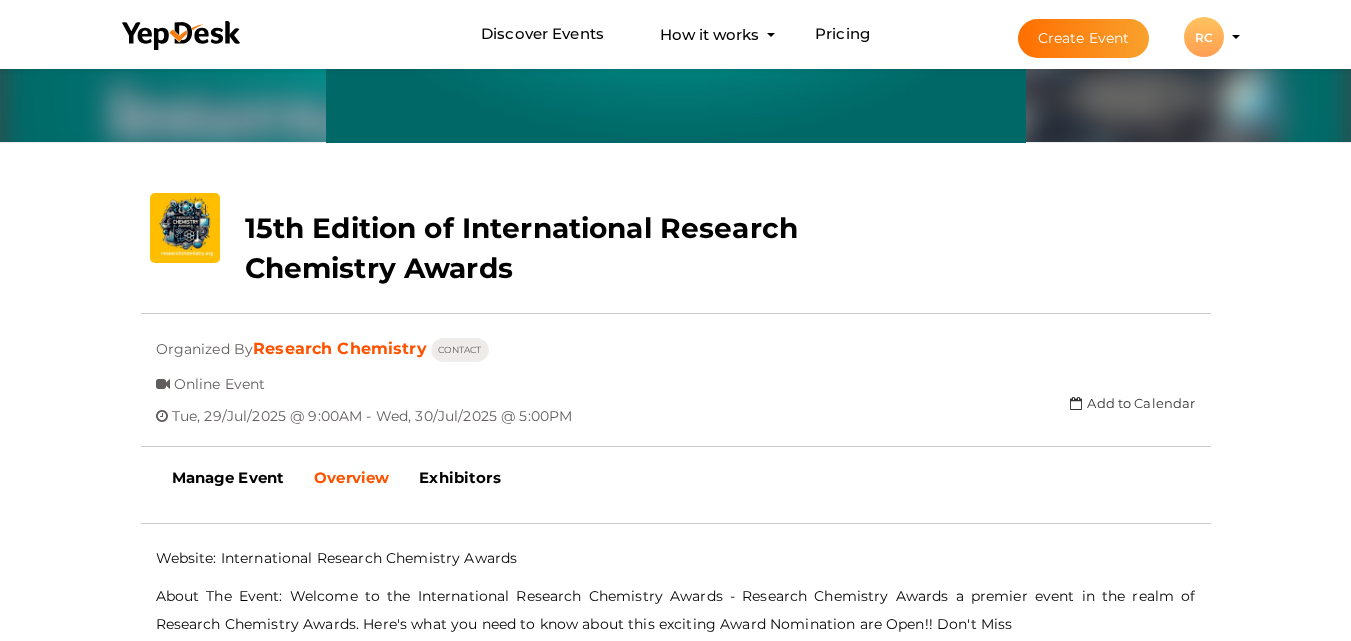 scroll, scrollTop: 264, scrollLeft: 0, axis: vertical 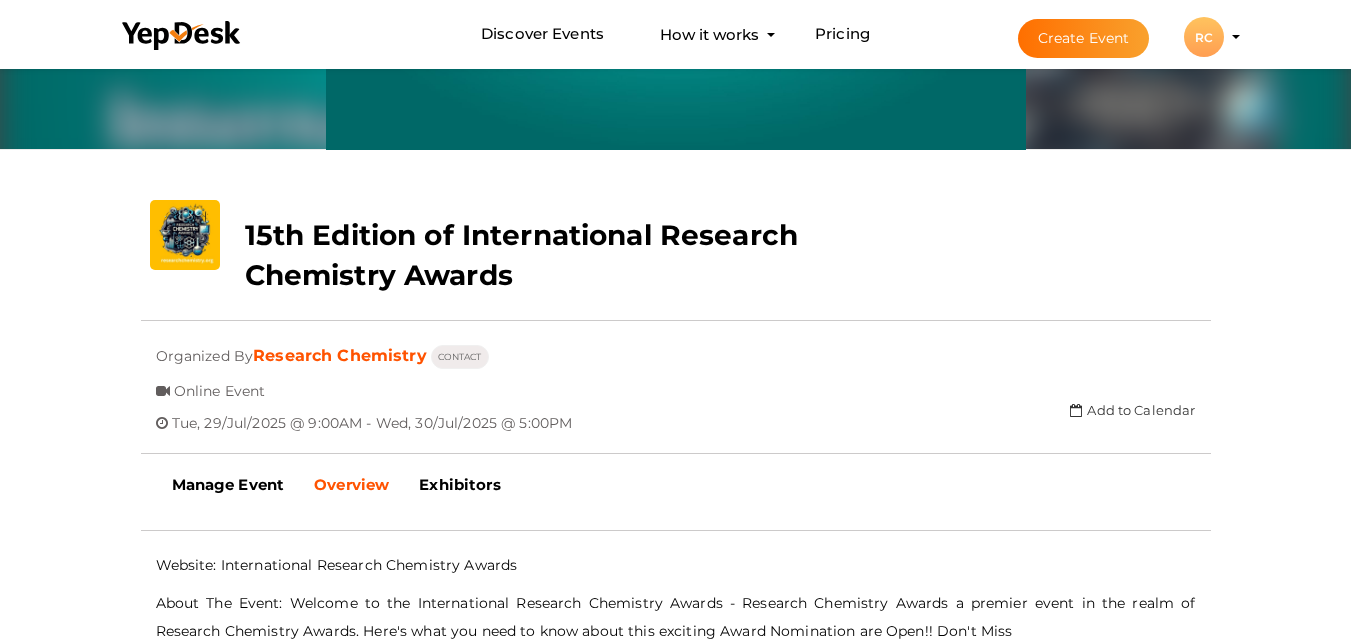 click on "15th Edition of International Research Chemistry Awards" at bounding box center (521, 255) 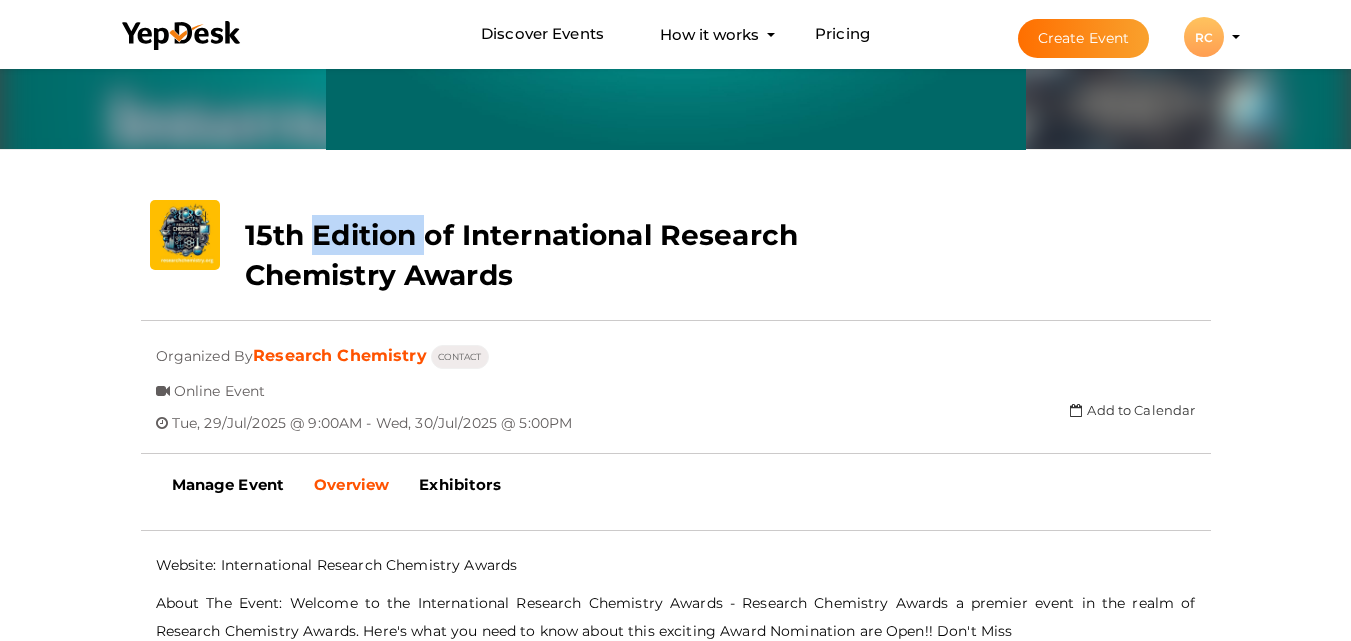 click on "15th Edition of International Research Chemistry Awards" at bounding box center [521, 255] 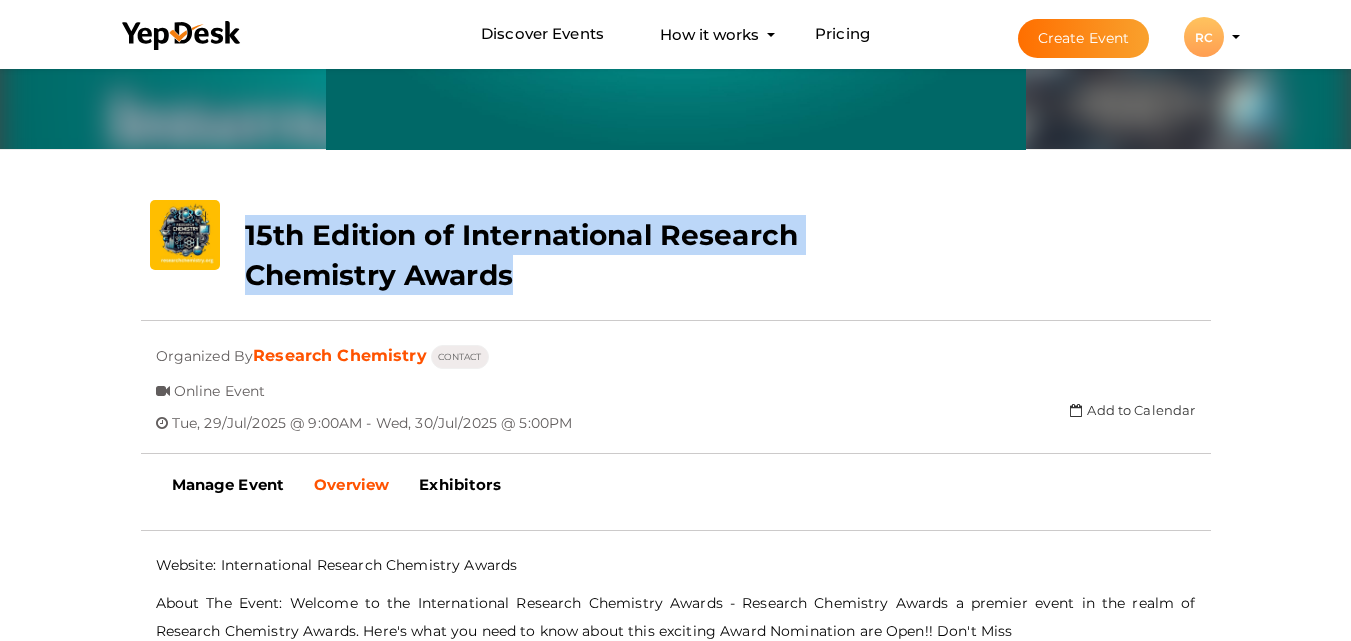 click on "15th Edition of International Research Chemistry Awards" at bounding box center [521, 255] 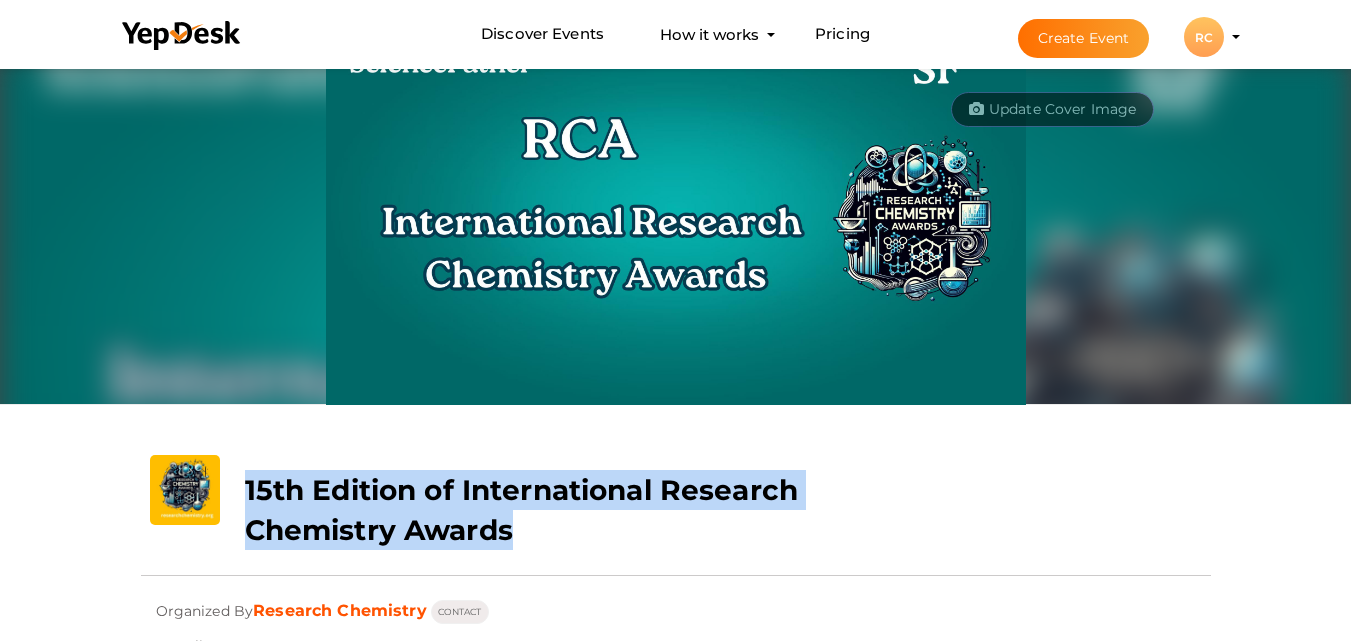 scroll, scrollTop: 0, scrollLeft: 0, axis: both 